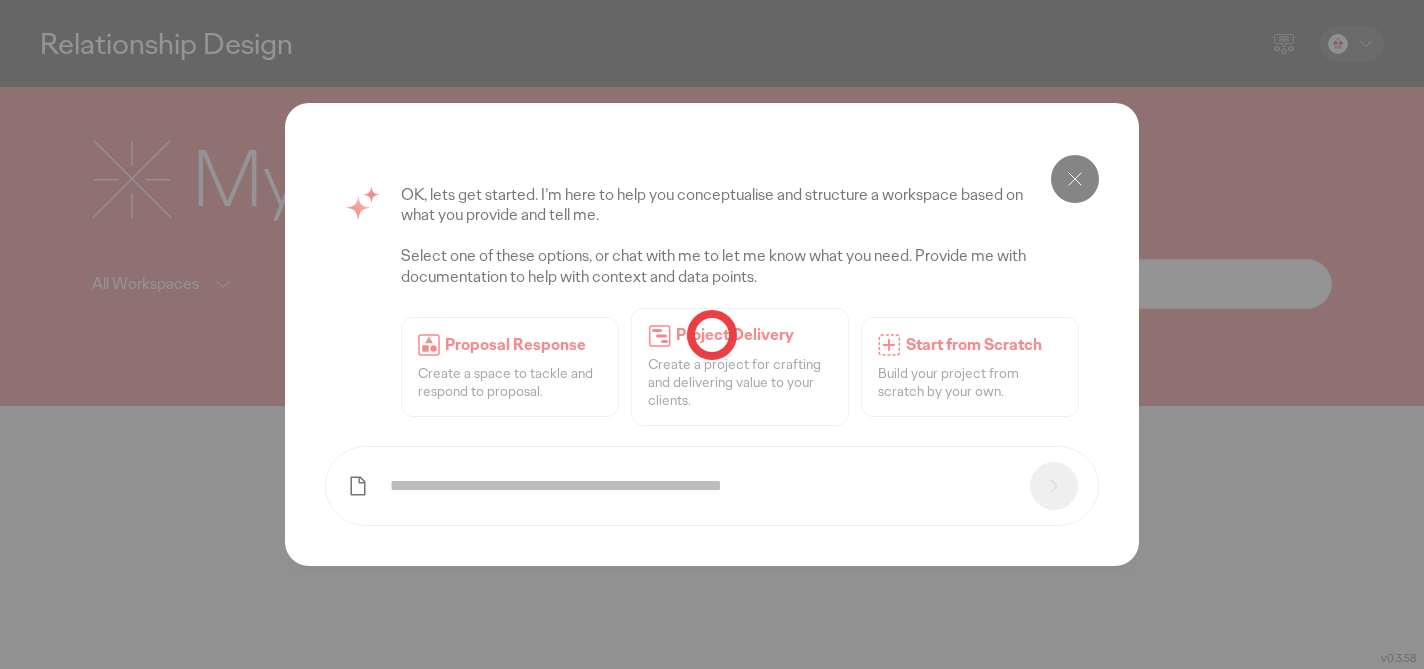 scroll, scrollTop: 0, scrollLeft: 0, axis: both 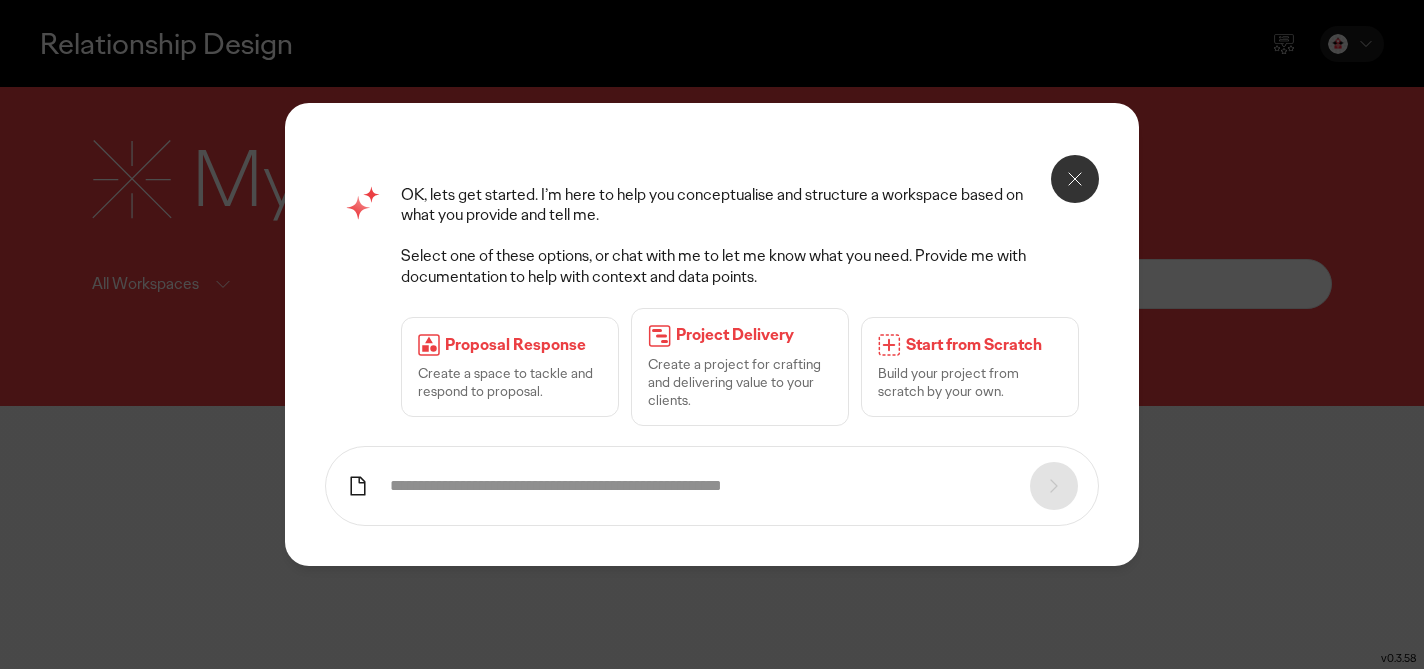 click on "Create a space to tackle and respond to proposal." at bounding box center [510, 382] 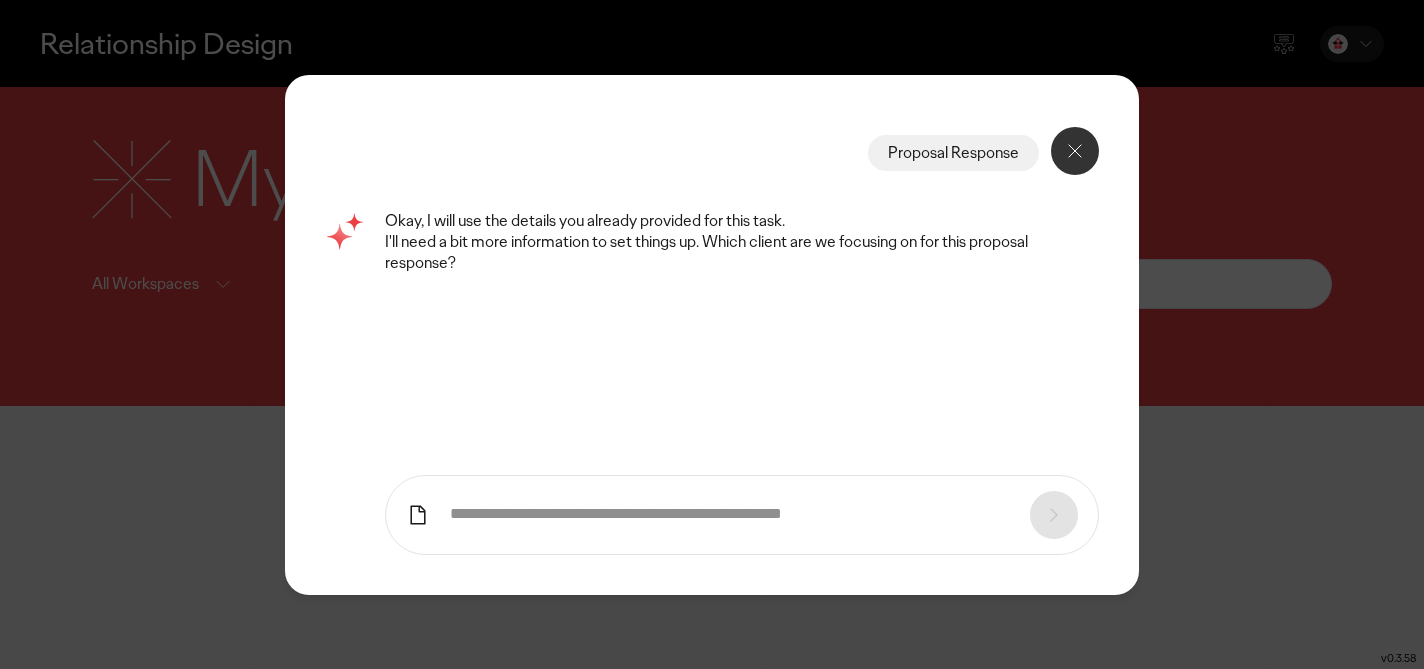 click at bounding box center [730, 514] 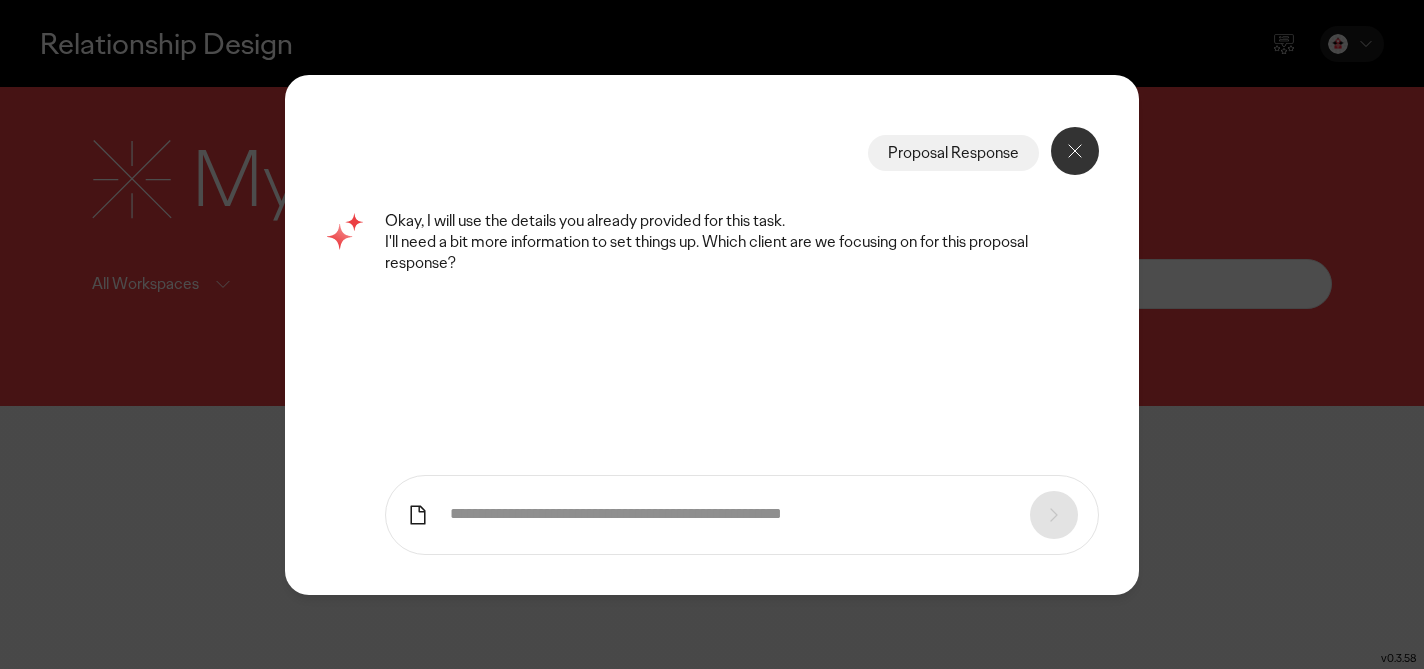 click 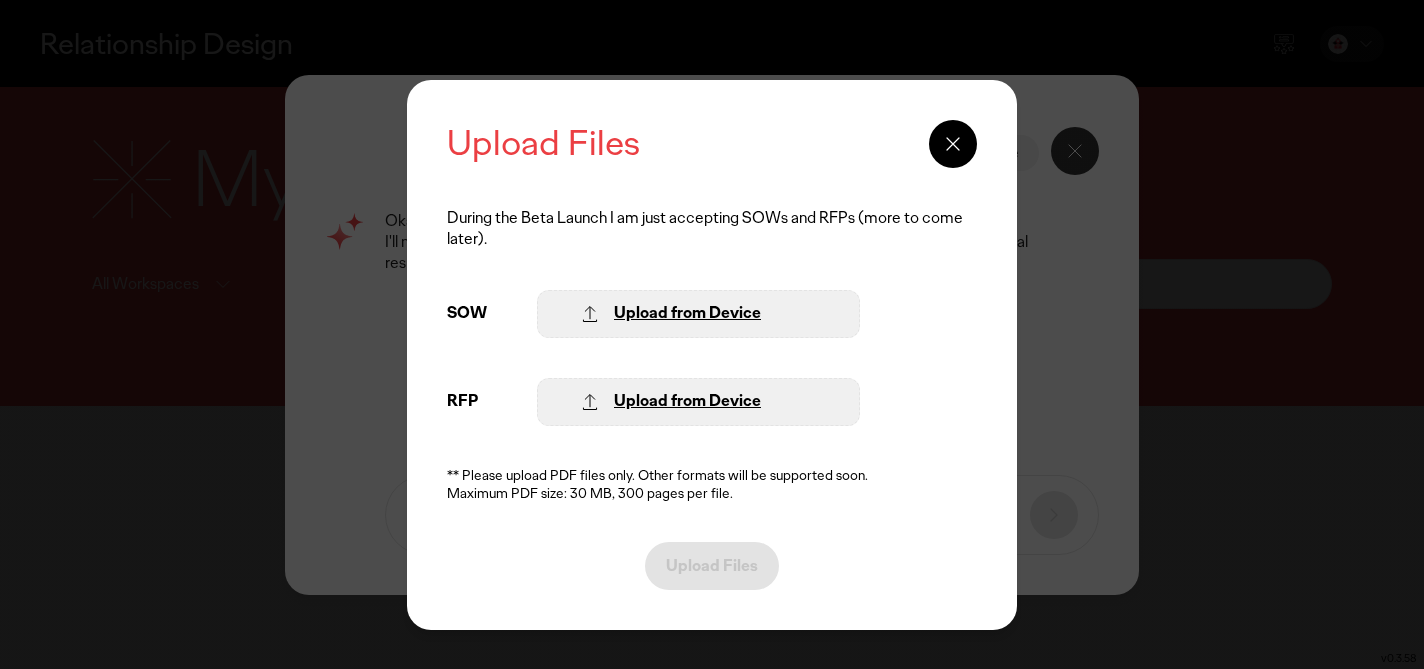 click on "Upload from Device" at bounding box center [687, 401] 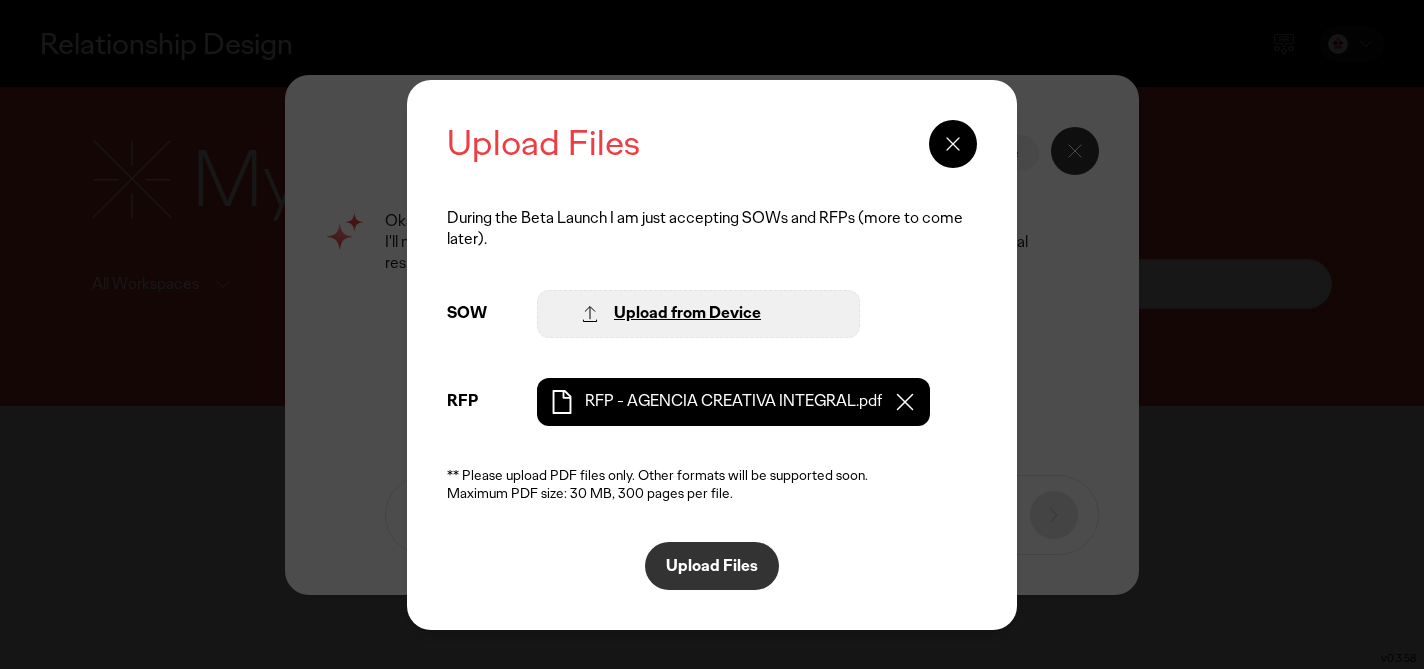 click on "Upload Files" at bounding box center (712, 566) 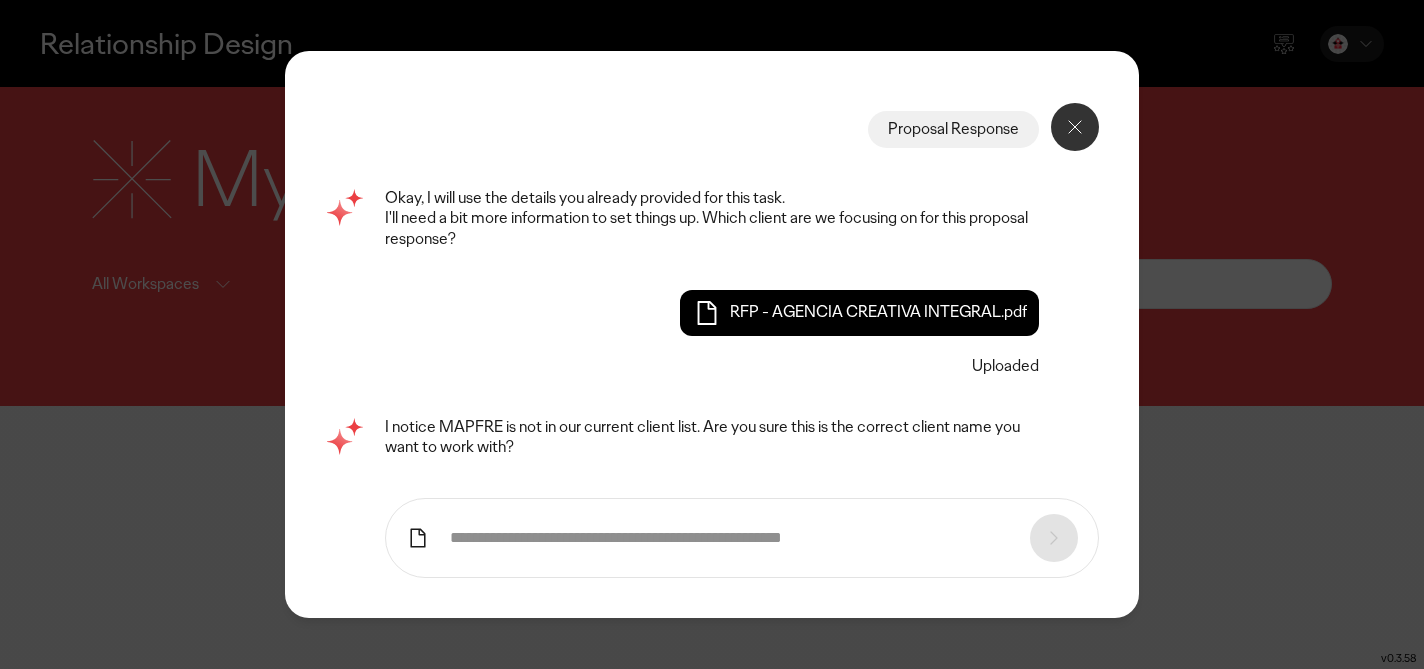 scroll, scrollTop: 0, scrollLeft: 0, axis: both 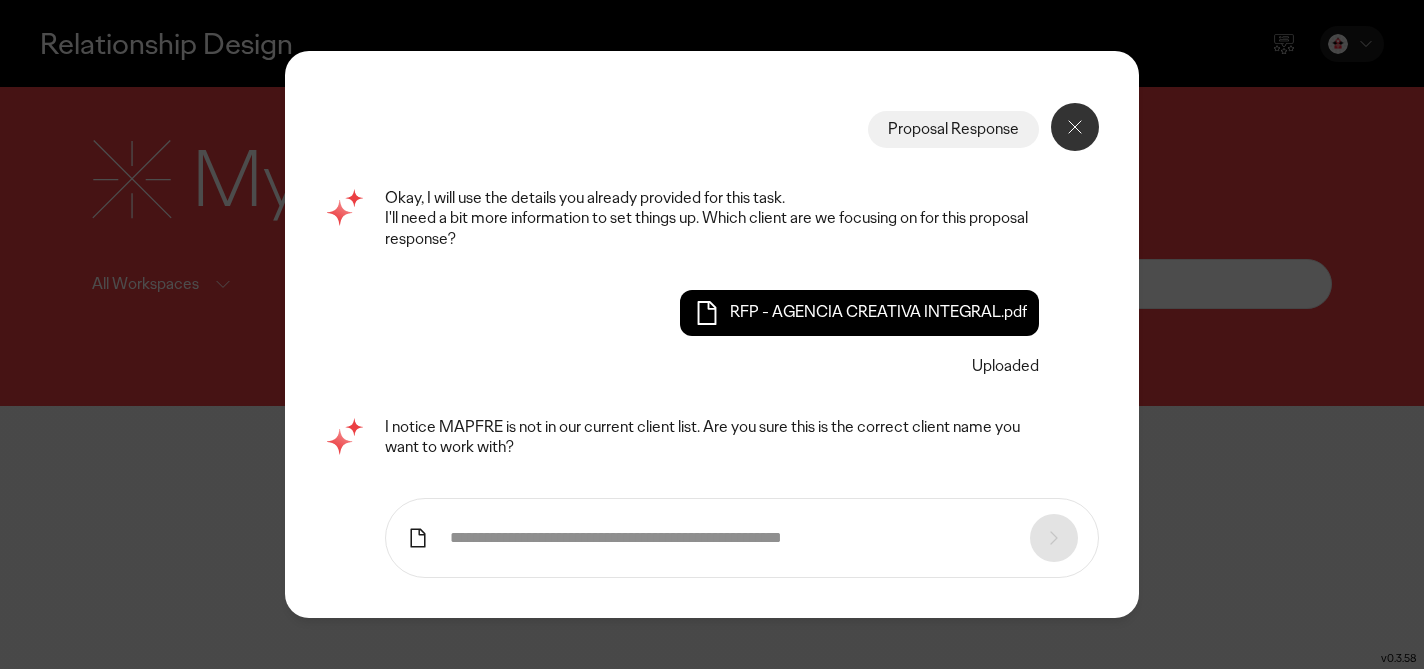 click on "I notice MAPFRE is not in our current client list. Are you sure this is the correct client name you want to work with?" at bounding box center (712, 438) 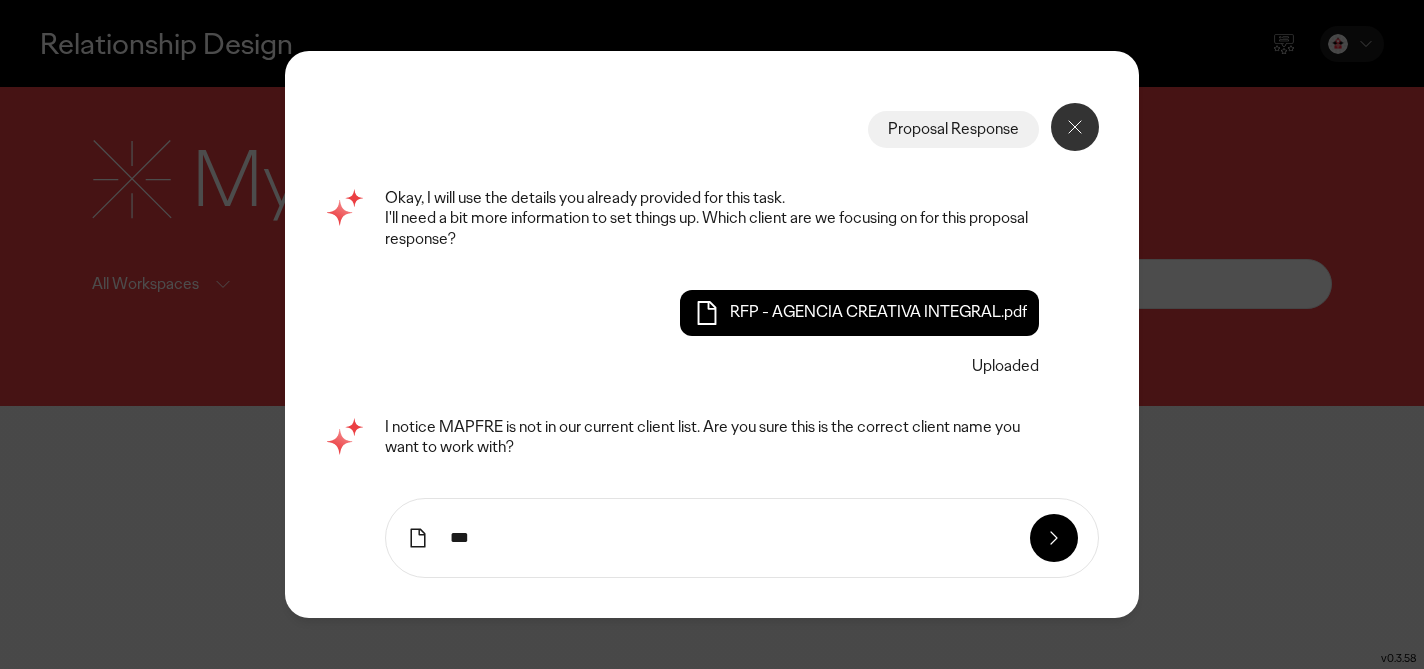 type on "***" 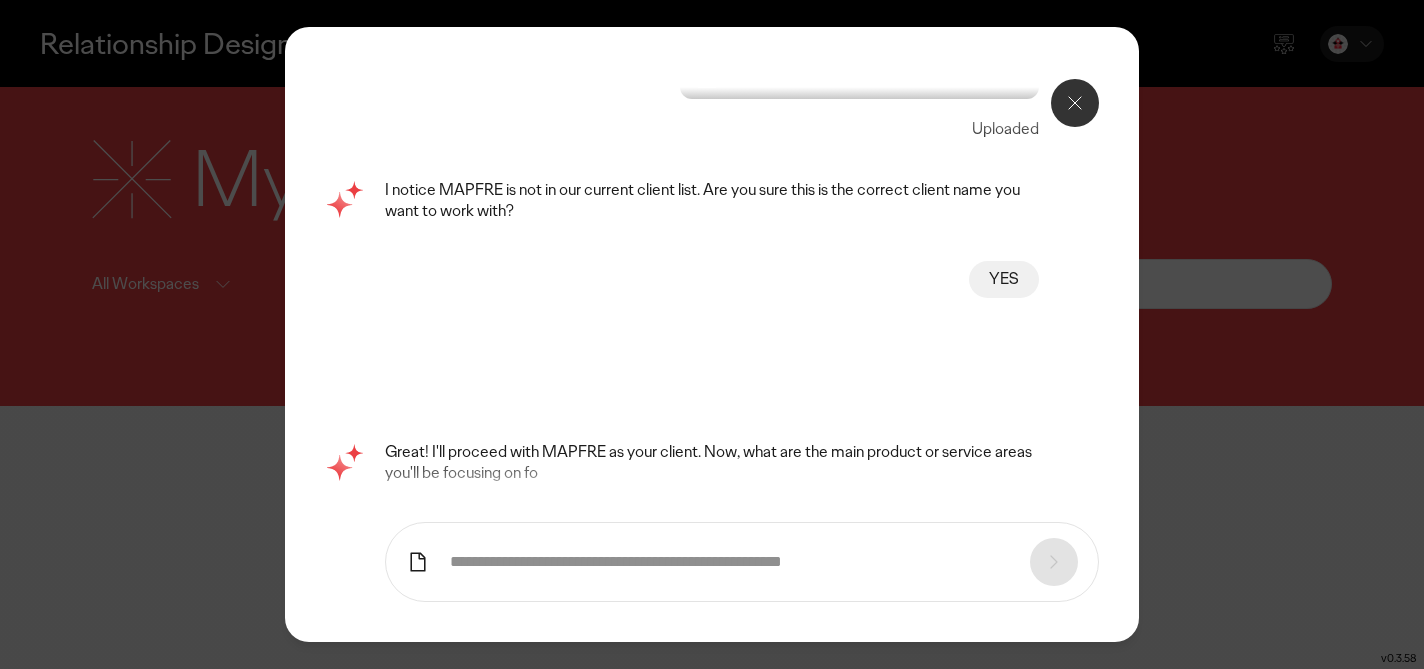 scroll, scrollTop: 111, scrollLeft: 0, axis: vertical 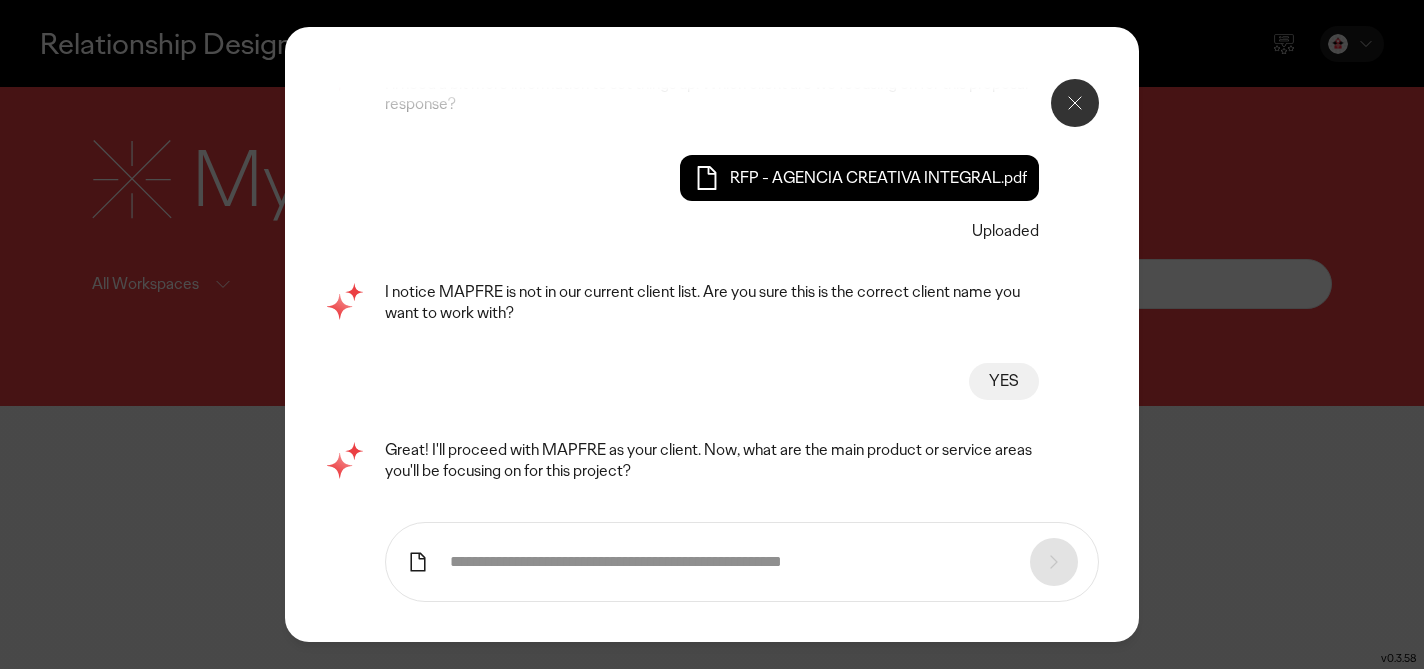 click at bounding box center (730, 562) 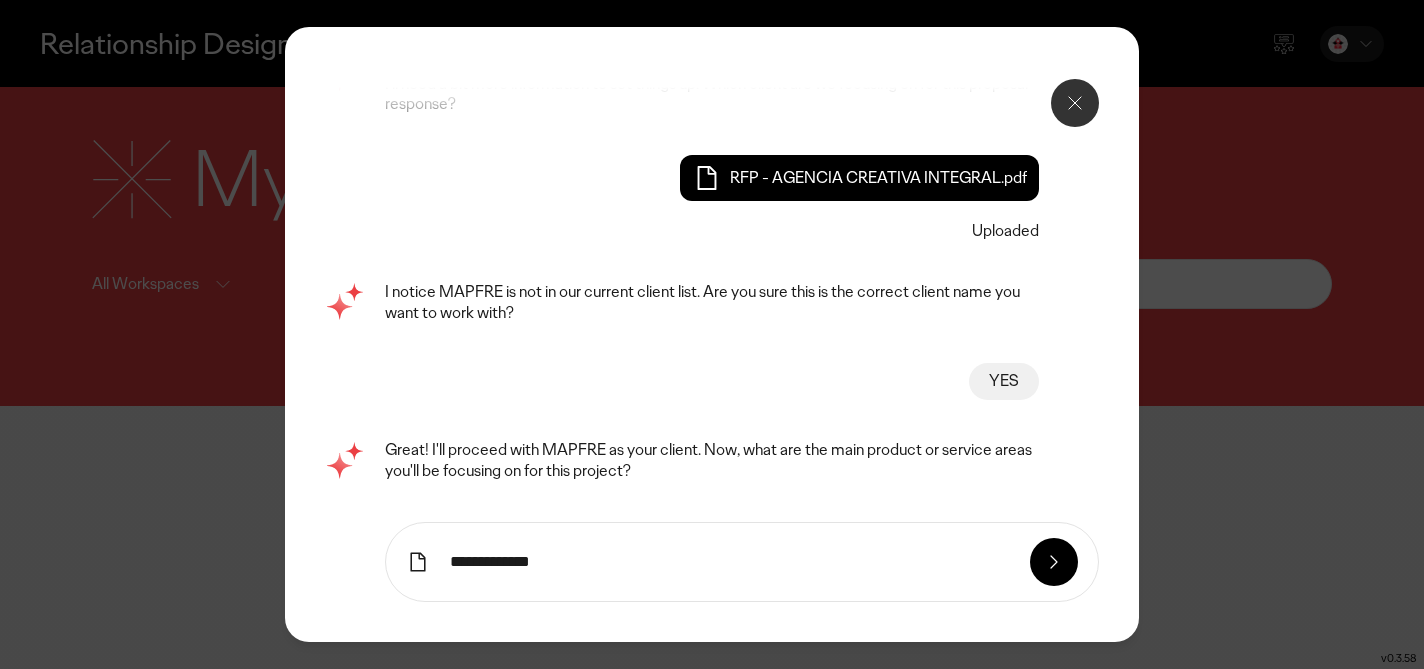 type on "**********" 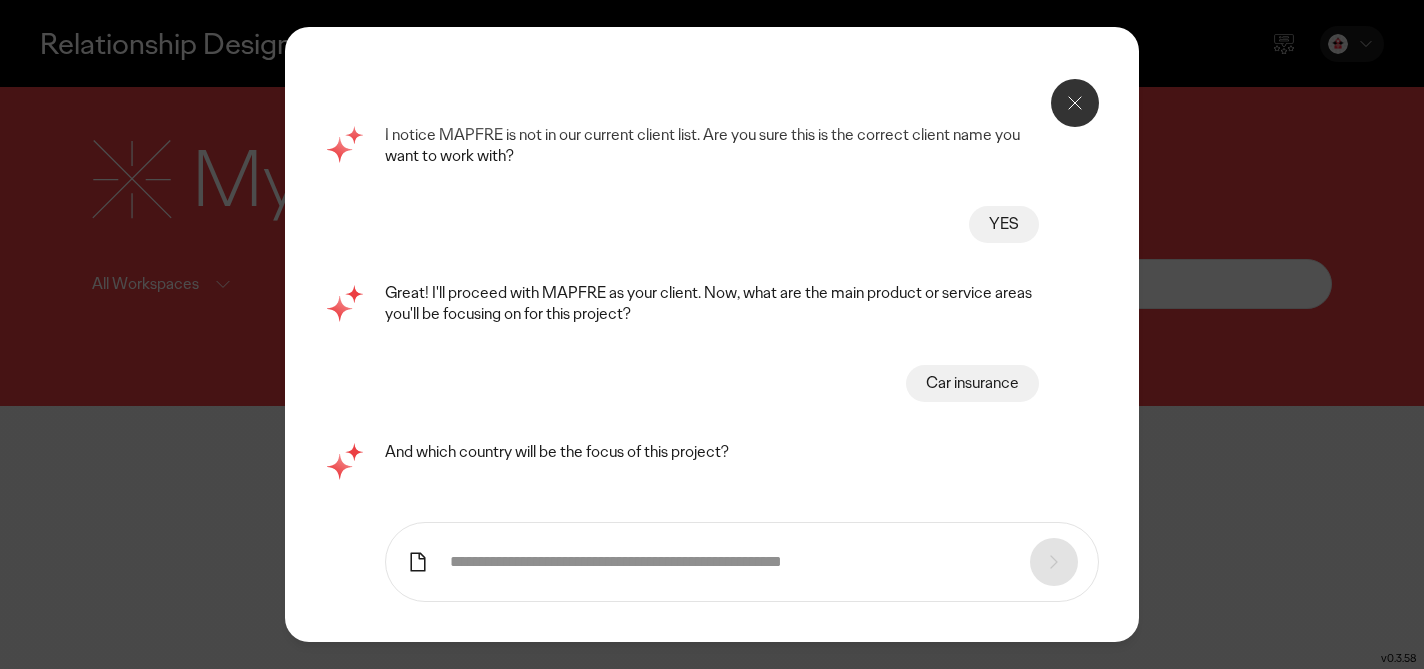 scroll, scrollTop: 268, scrollLeft: 0, axis: vertical 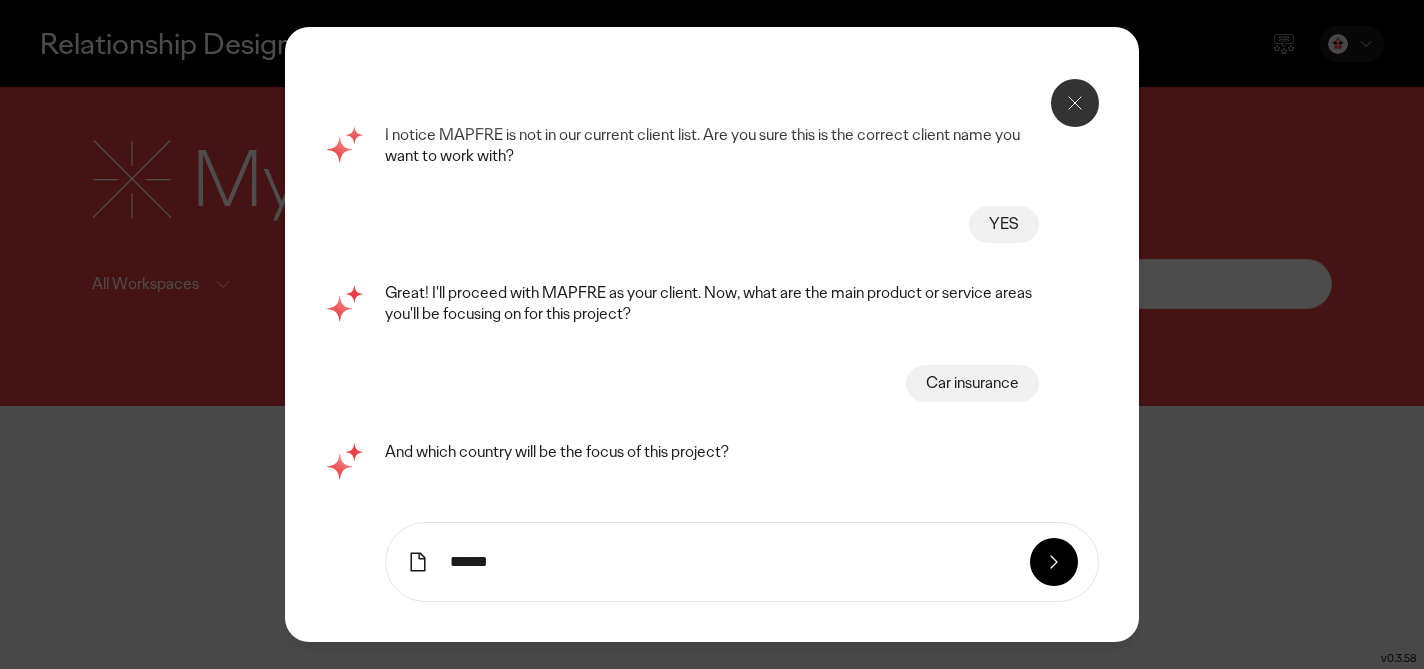 type on "******" 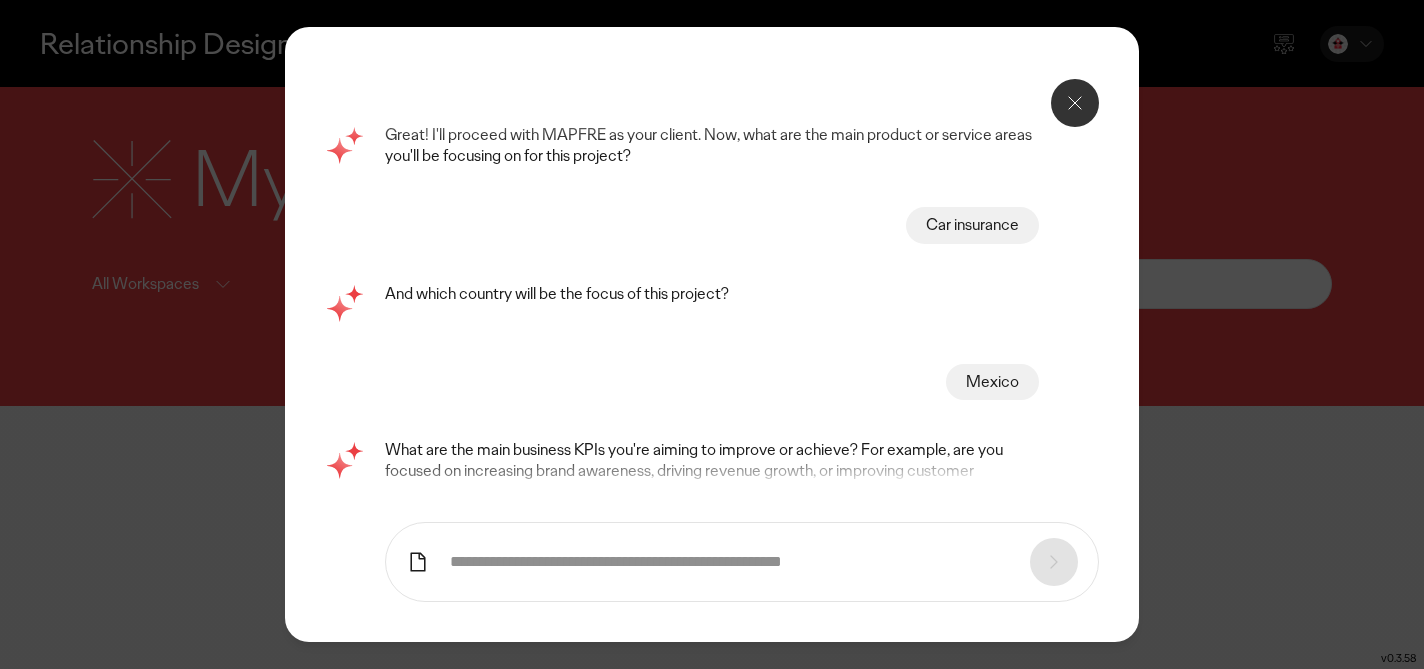 scroll, scrollTop: 447, scrollLeft: 0, axis: vertical 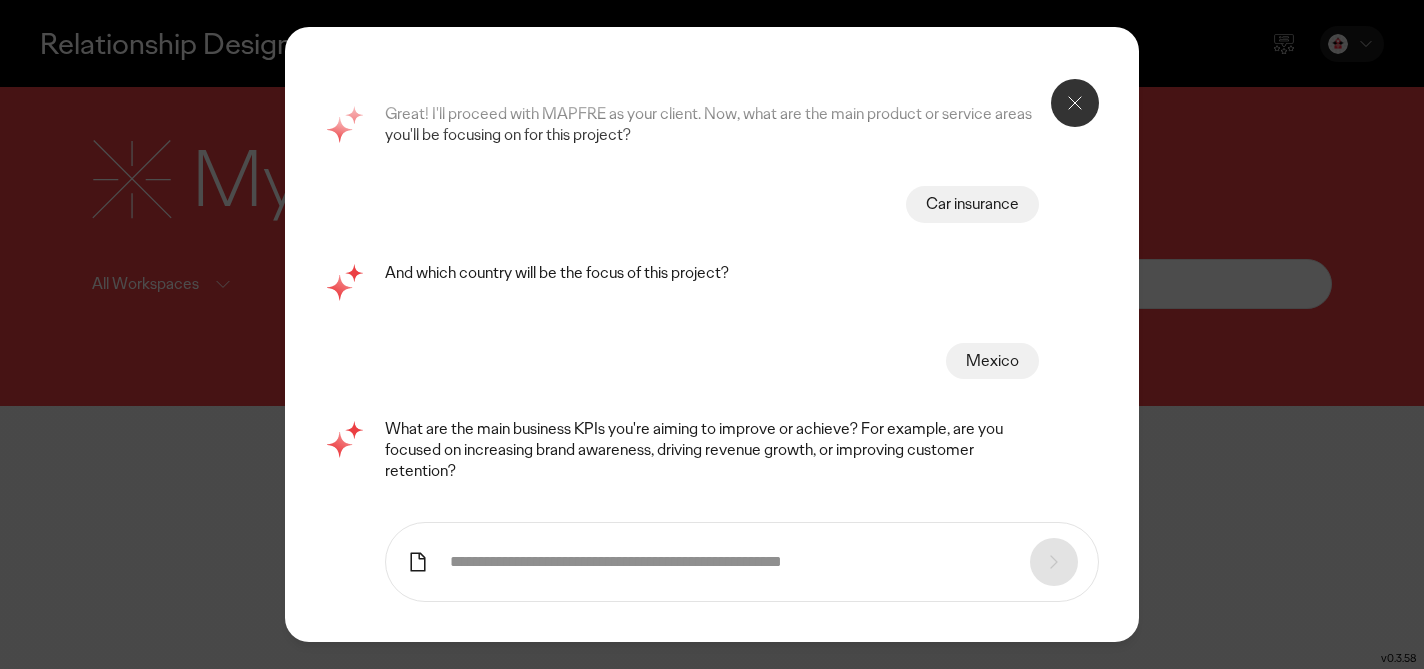 click at bounding box center (730, 562) 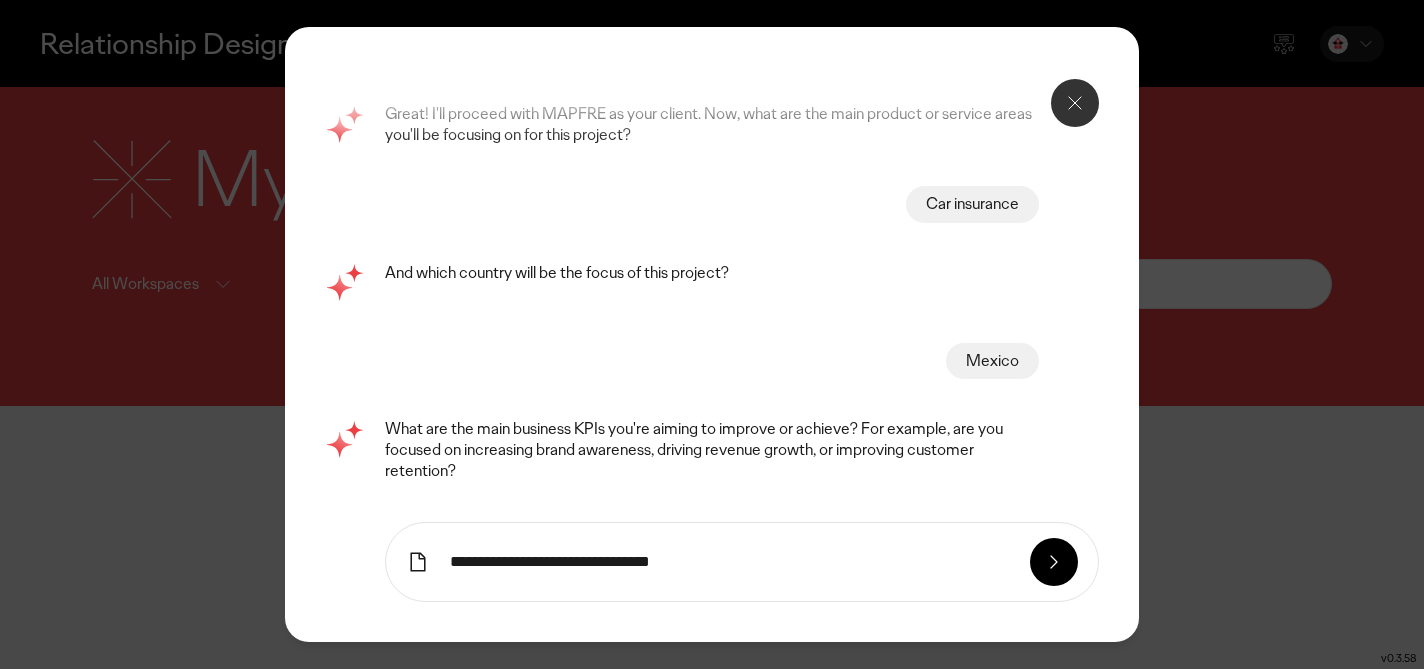 type on "**********" 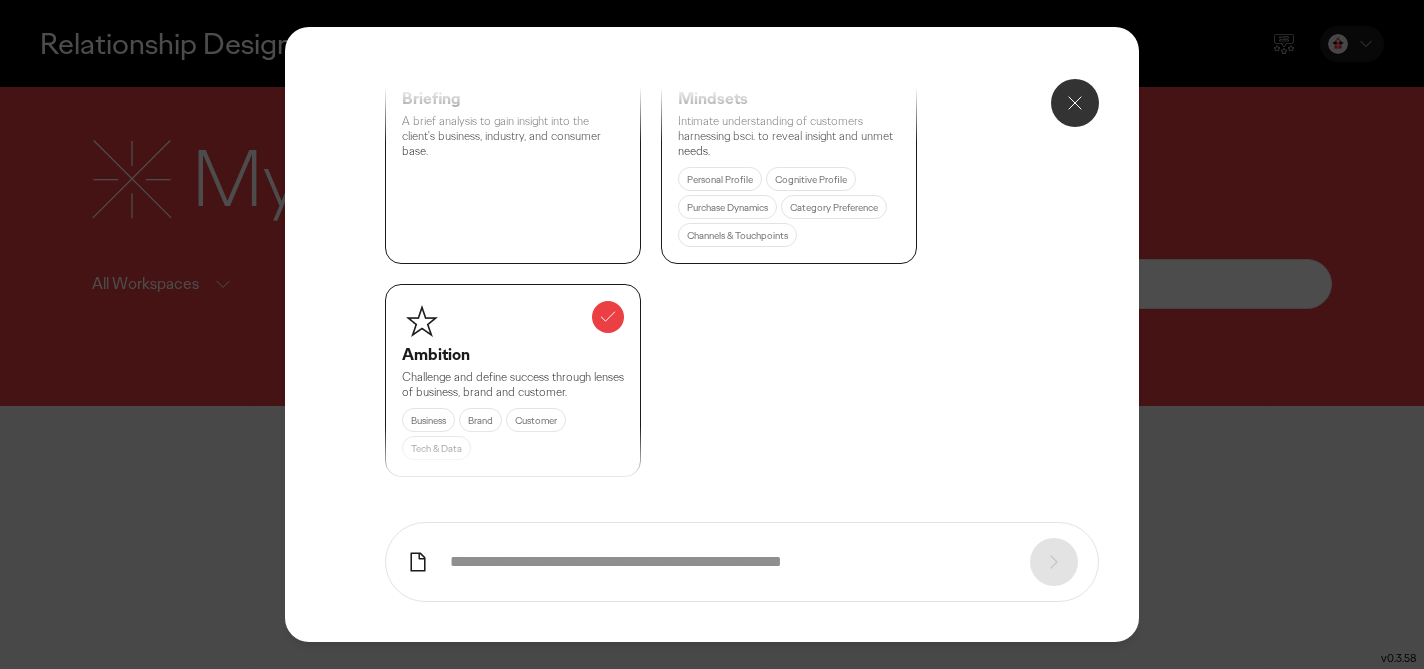 scroll, scrollTop: 1353, scrollLeft: 0, axis: vertical 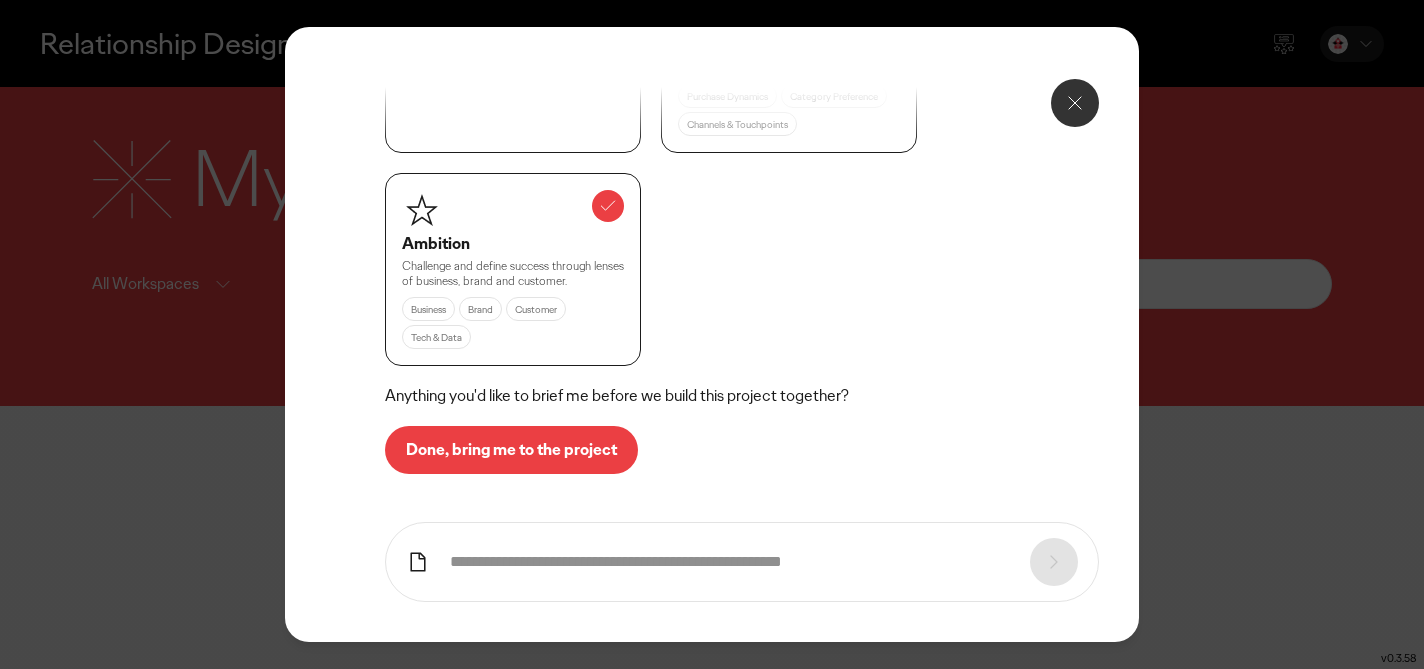 click on "Done, bring me to the project" at bounding box center [511, 450] 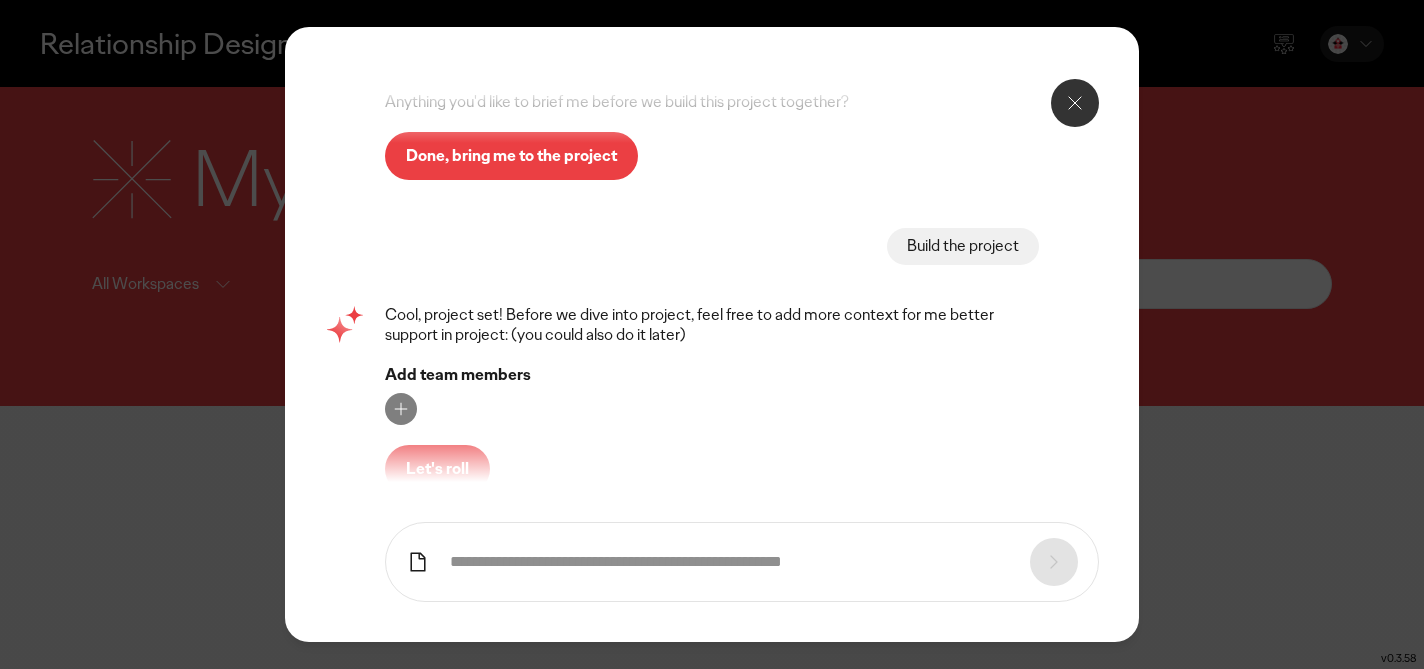 scroll, scrollTop: 1658, scrollLeft: 0, axis: vertical 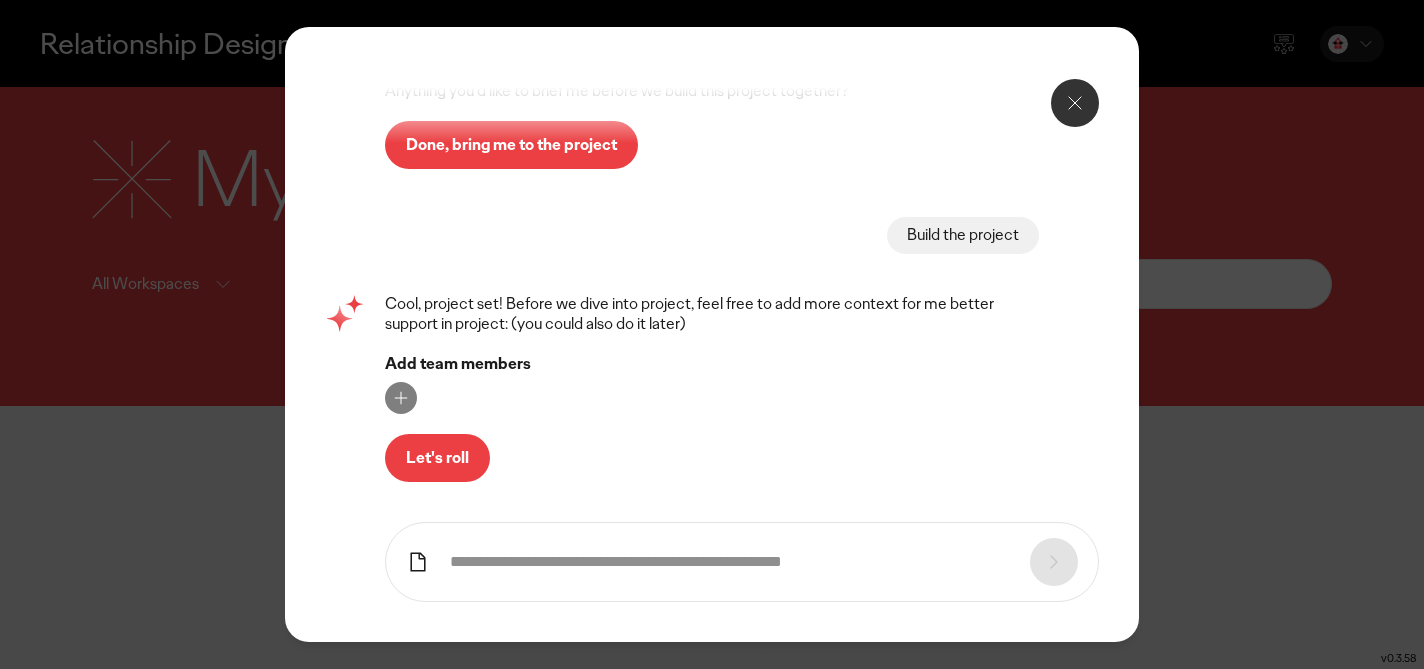 click on "Let's roll" at bounding box center (437, 458) 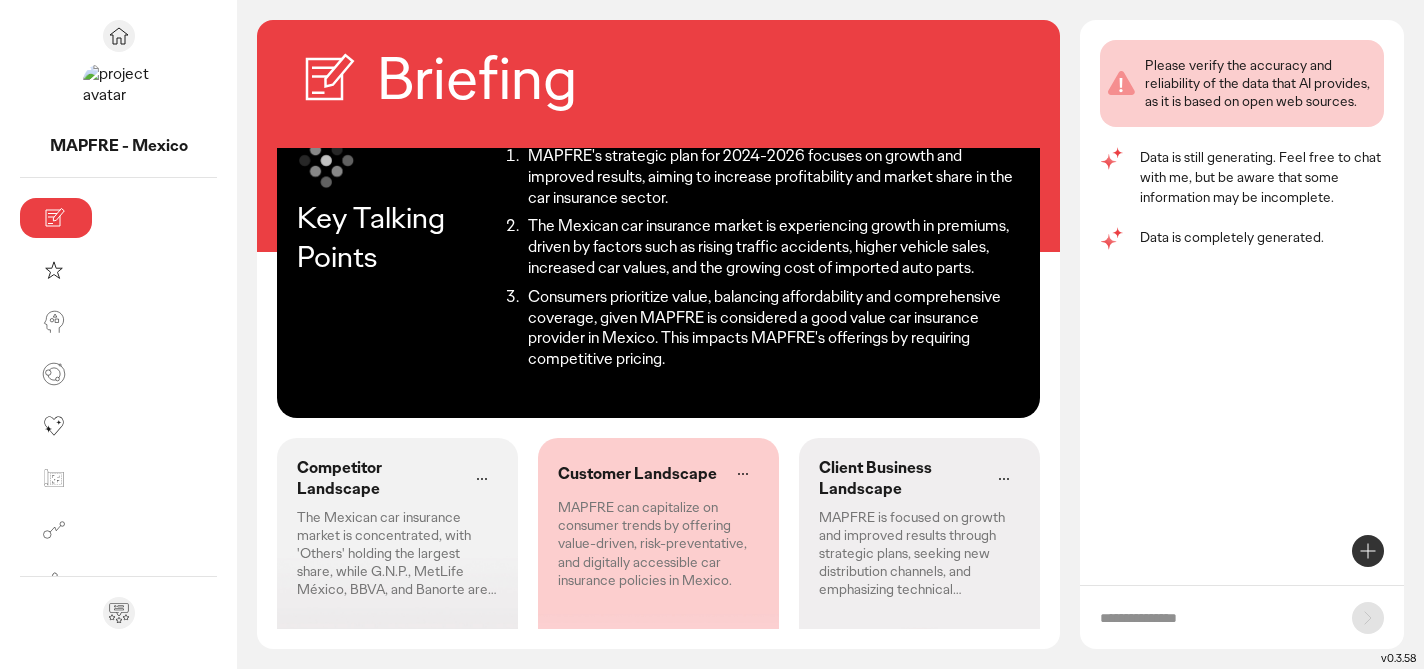 scroll, scrollTop: 0, scrollLeft: 0, axis: both 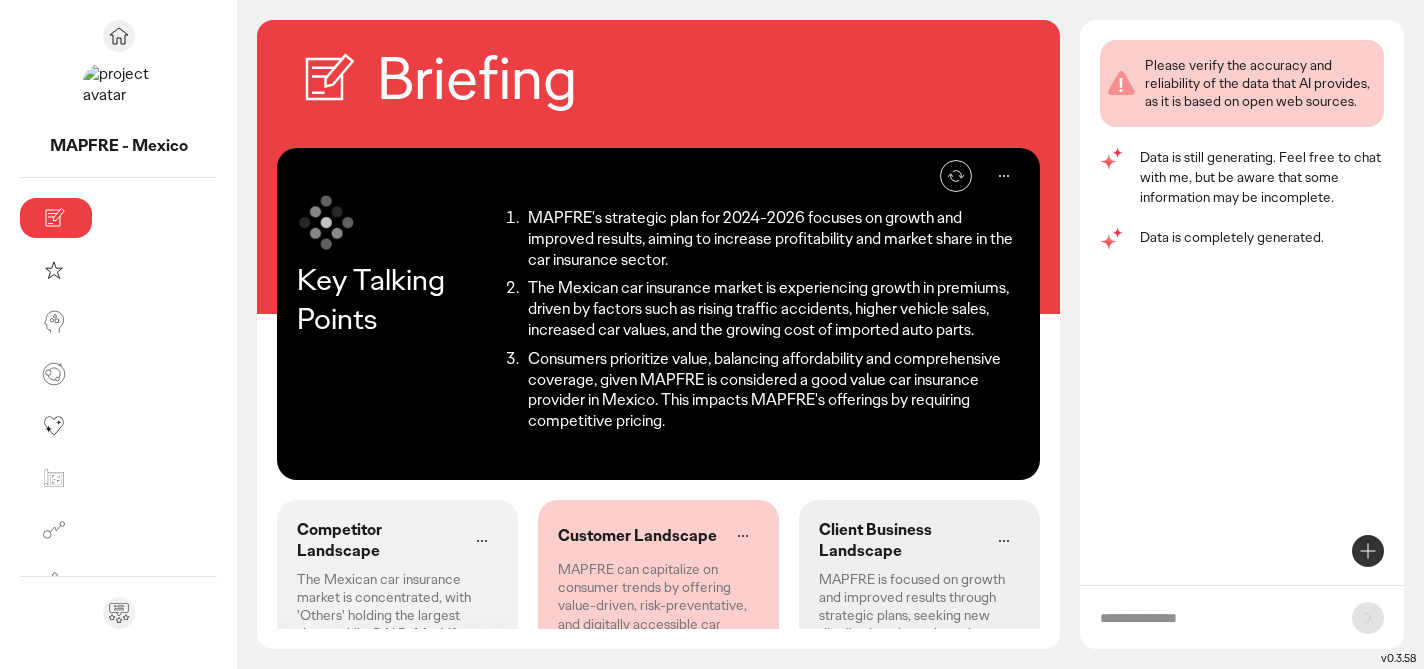 click 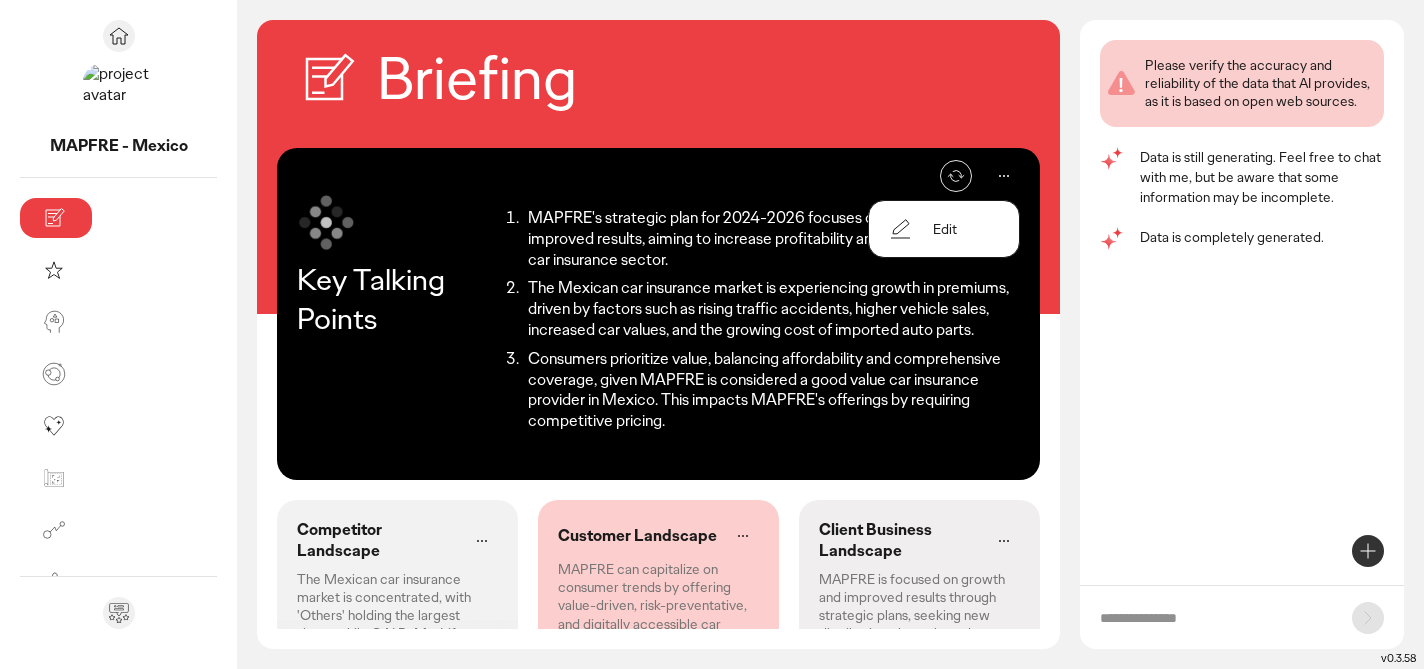 scroll, scrollTop: 229, scrollLeft: 0, axis: vertical 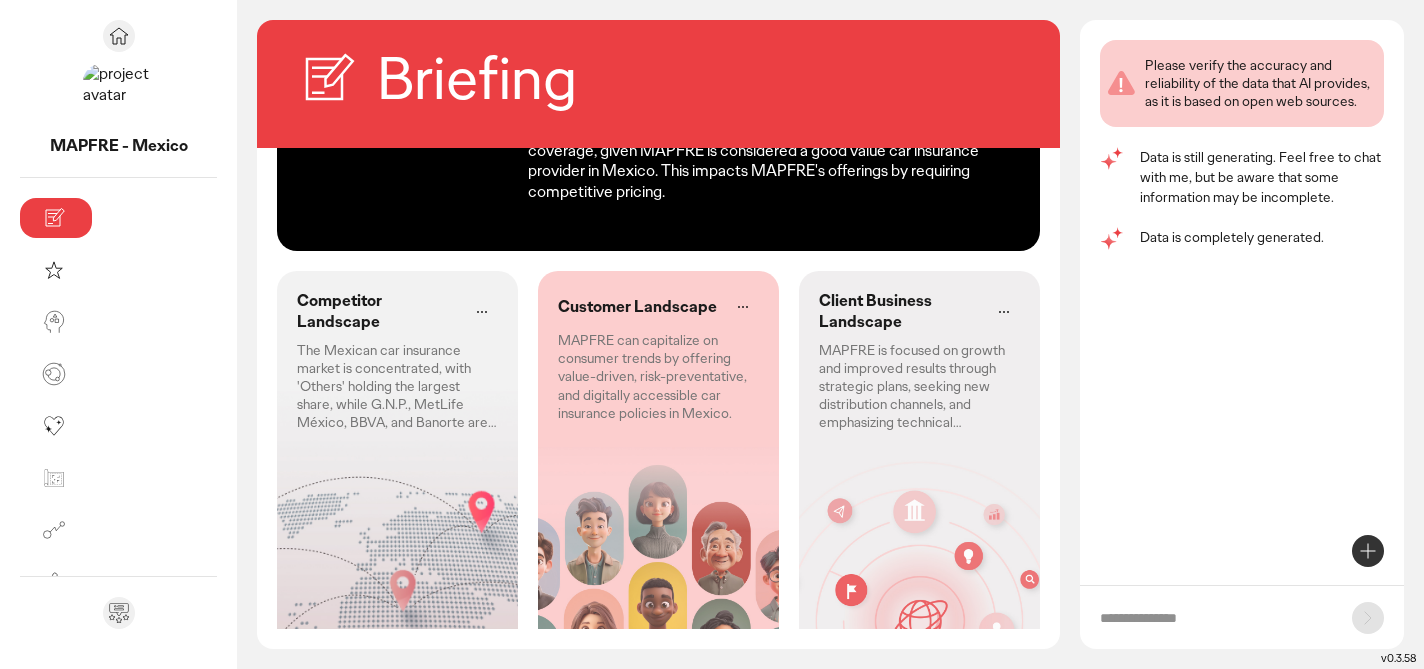 click on "The Mexican car insurance market is concentrated, with 'Others' holding the largest share, while G.N.P., MetLife México, BBVA, and Banorte are key players." 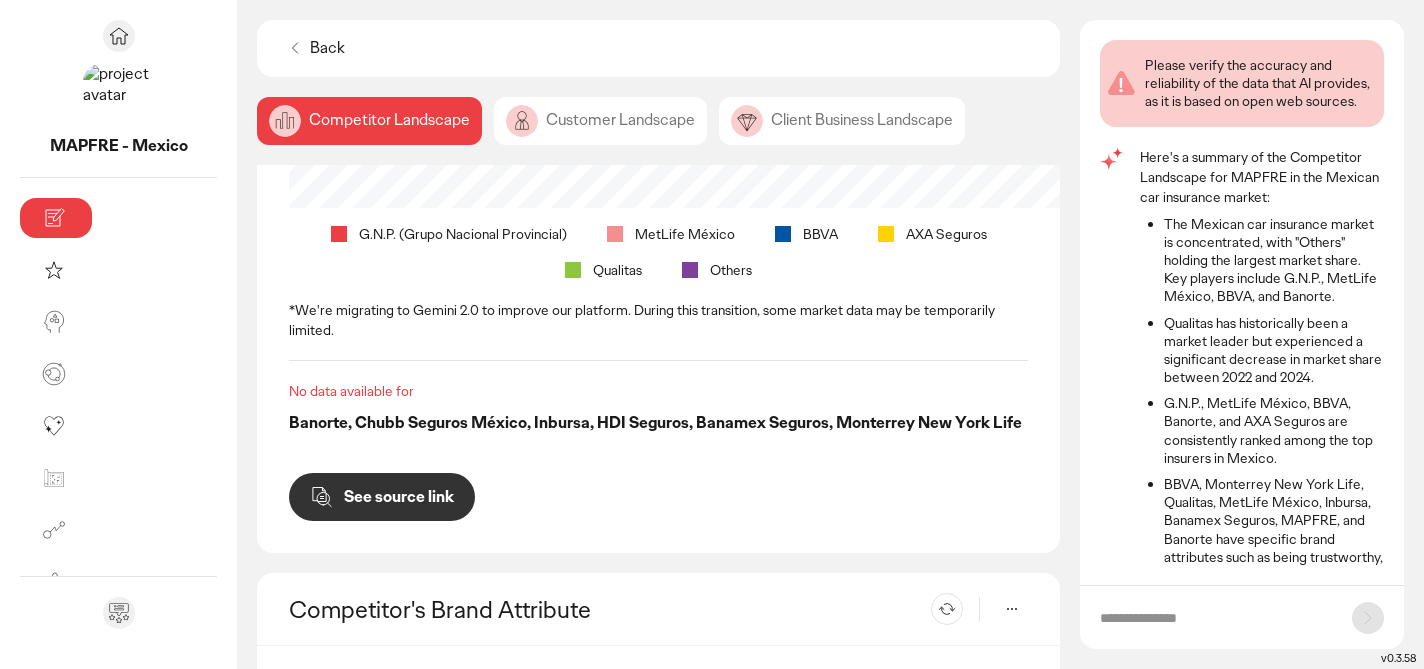 scroll, scrollTop: 824, scrollLeft: 0, axis: vertical 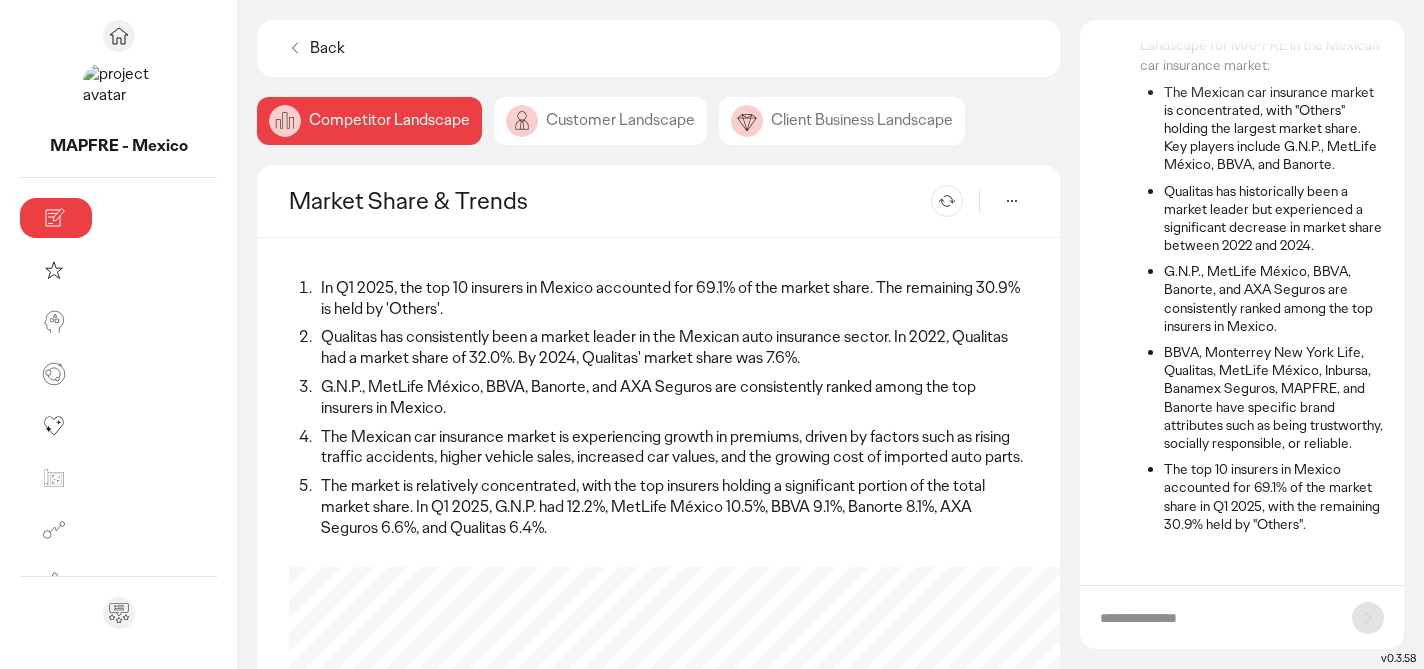 click 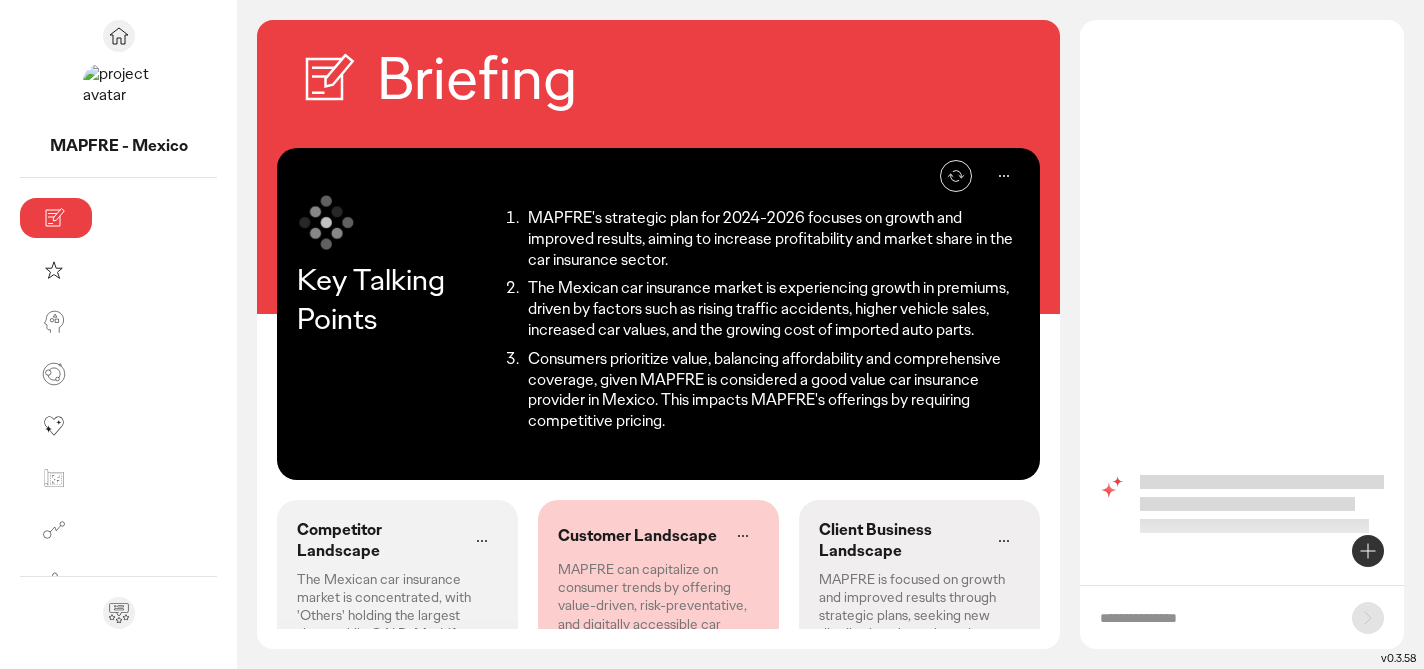 scroll, scrollTop: 0, scrollLeft: 0, axis: both 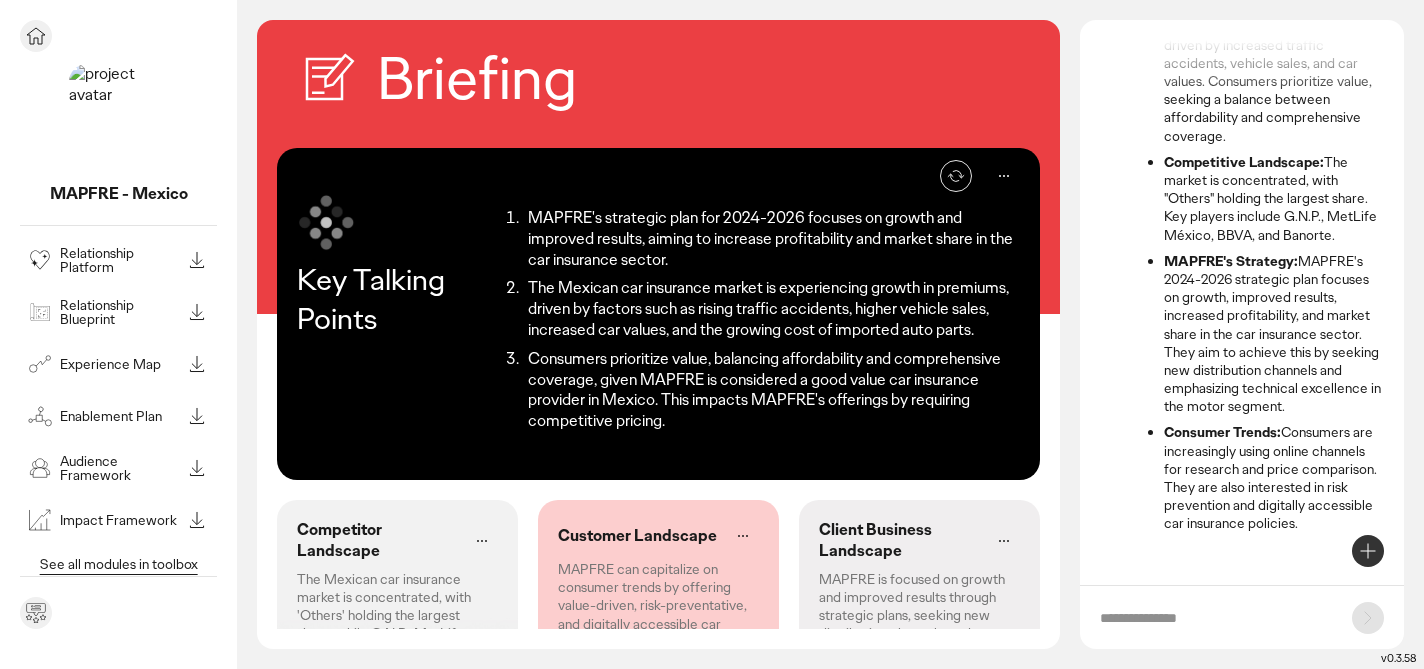 click 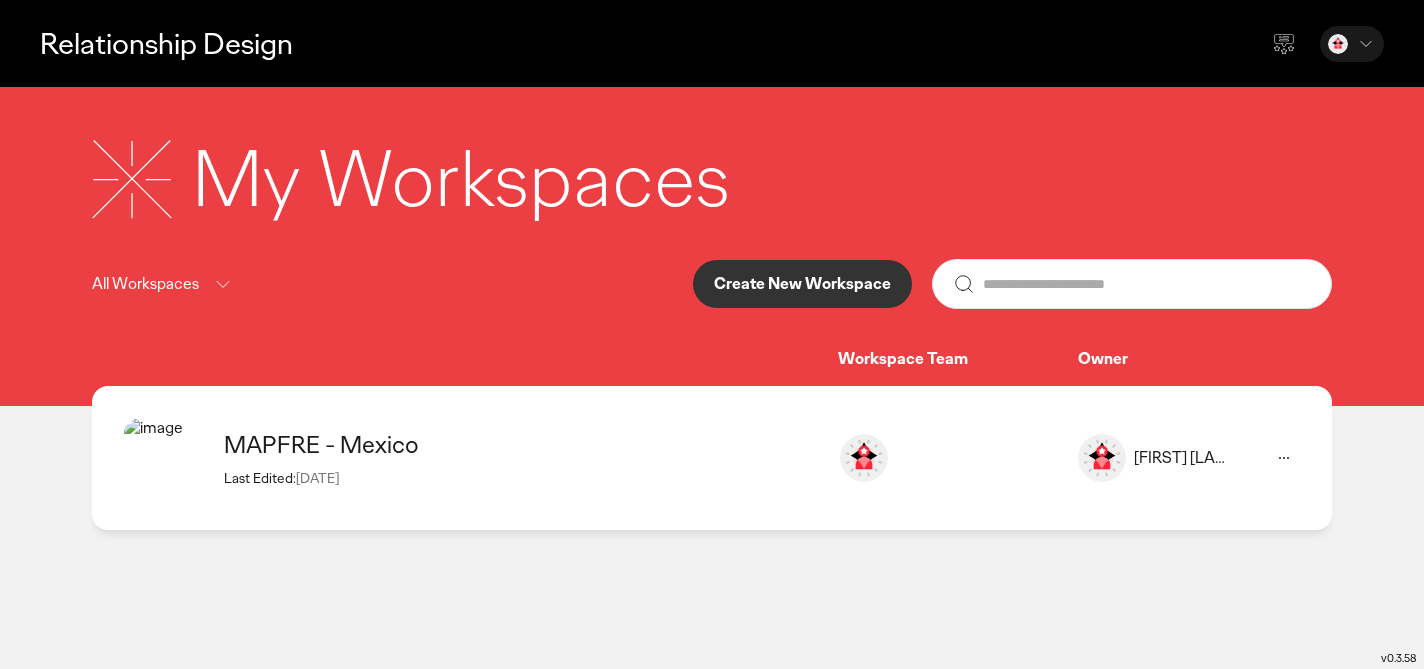 click 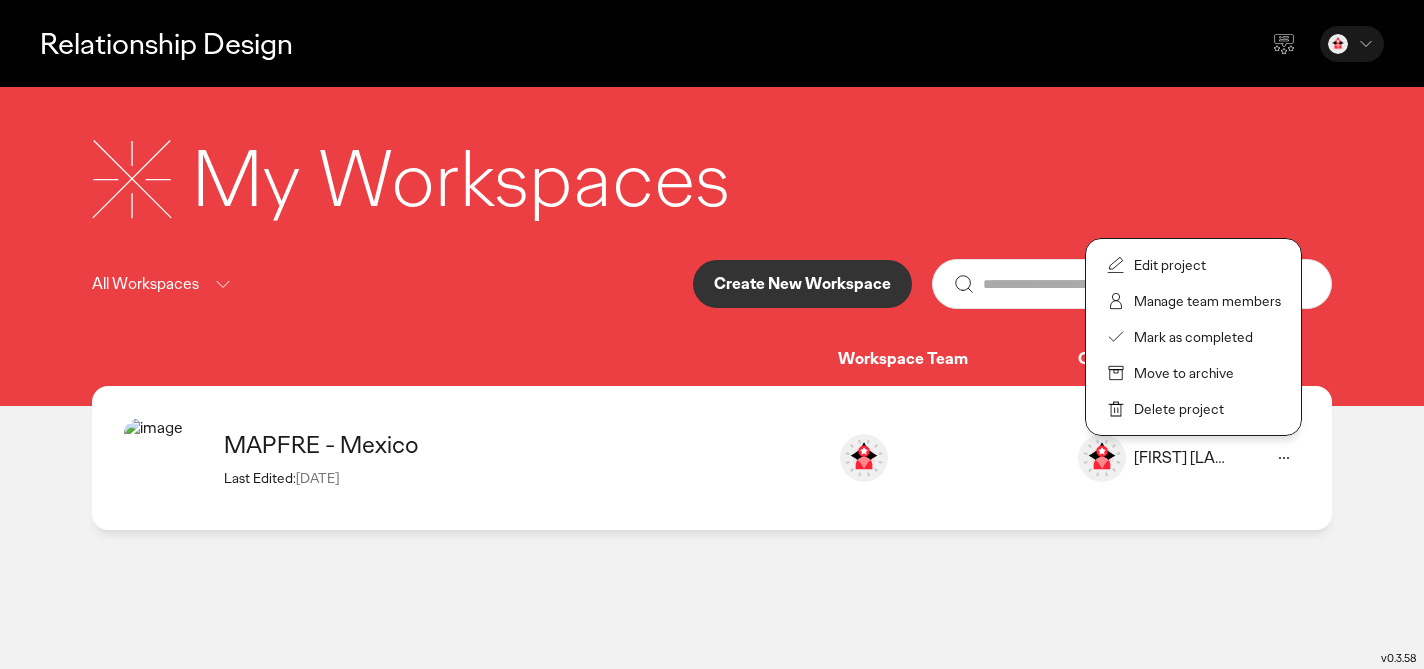 click on "Manage team members" 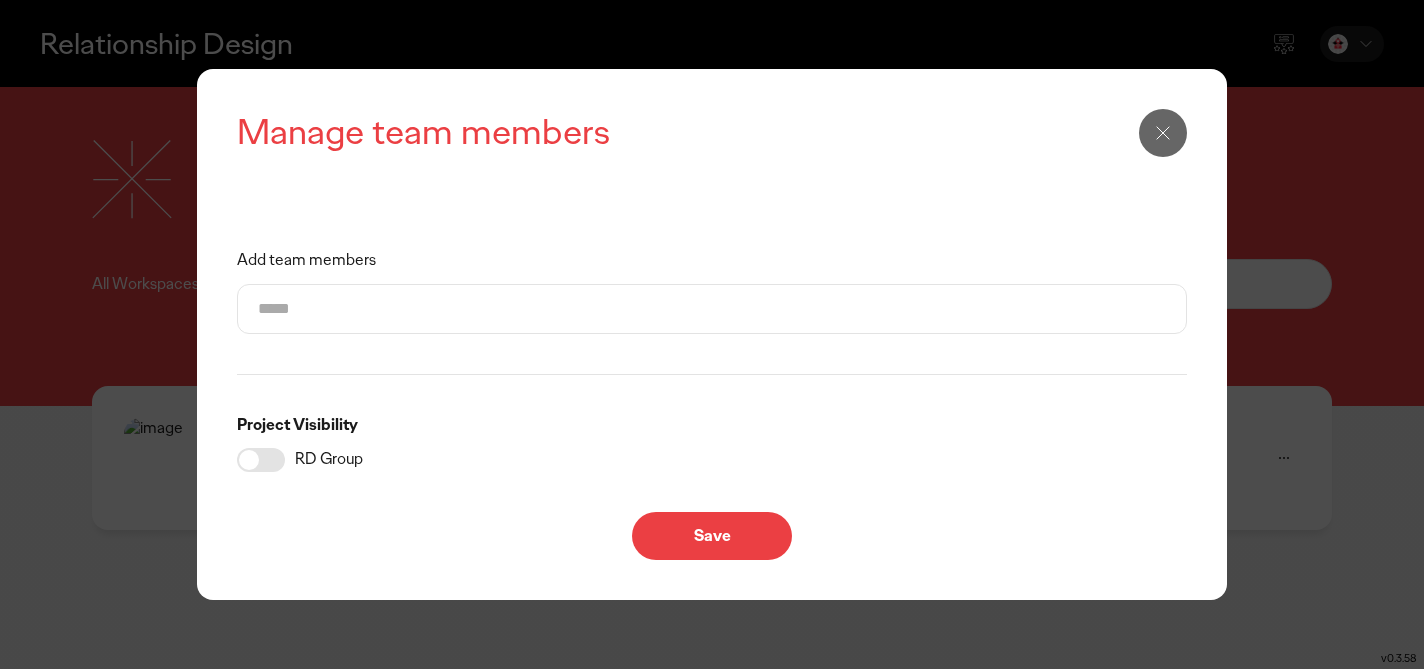 click on "Add team members" at bounding box center (712, 309) 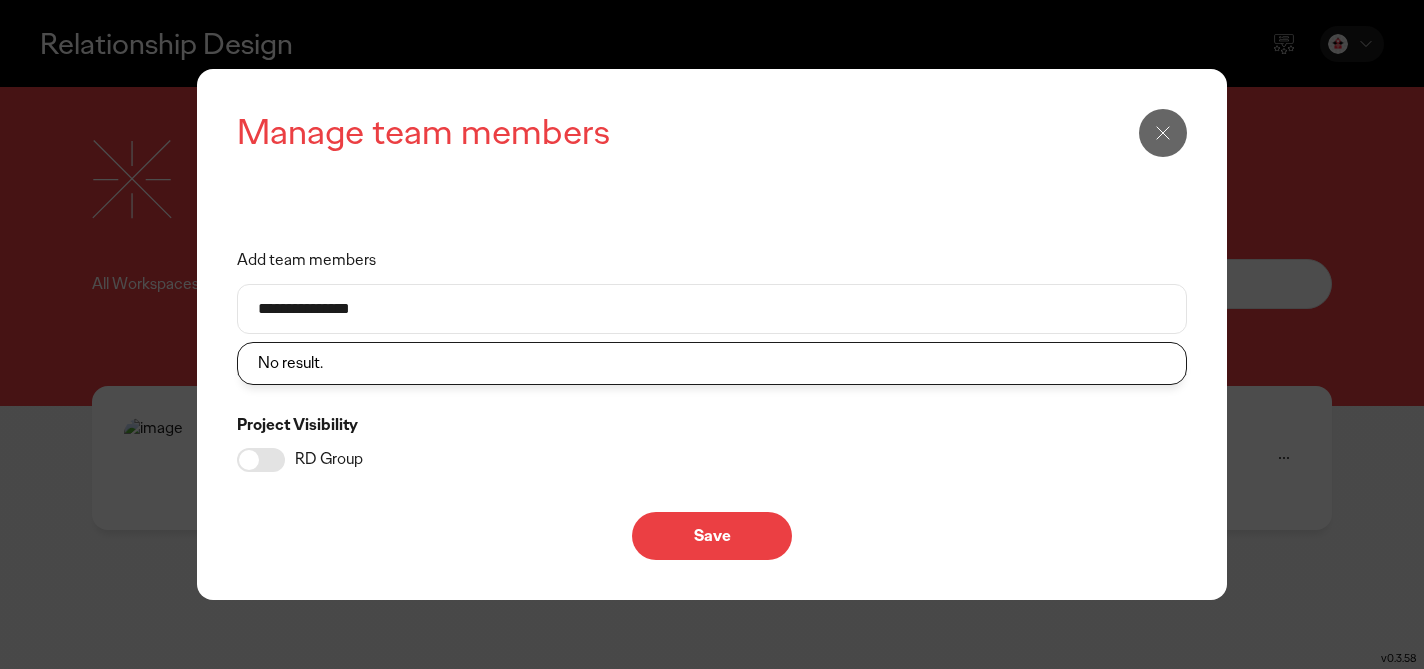 type on "**********" 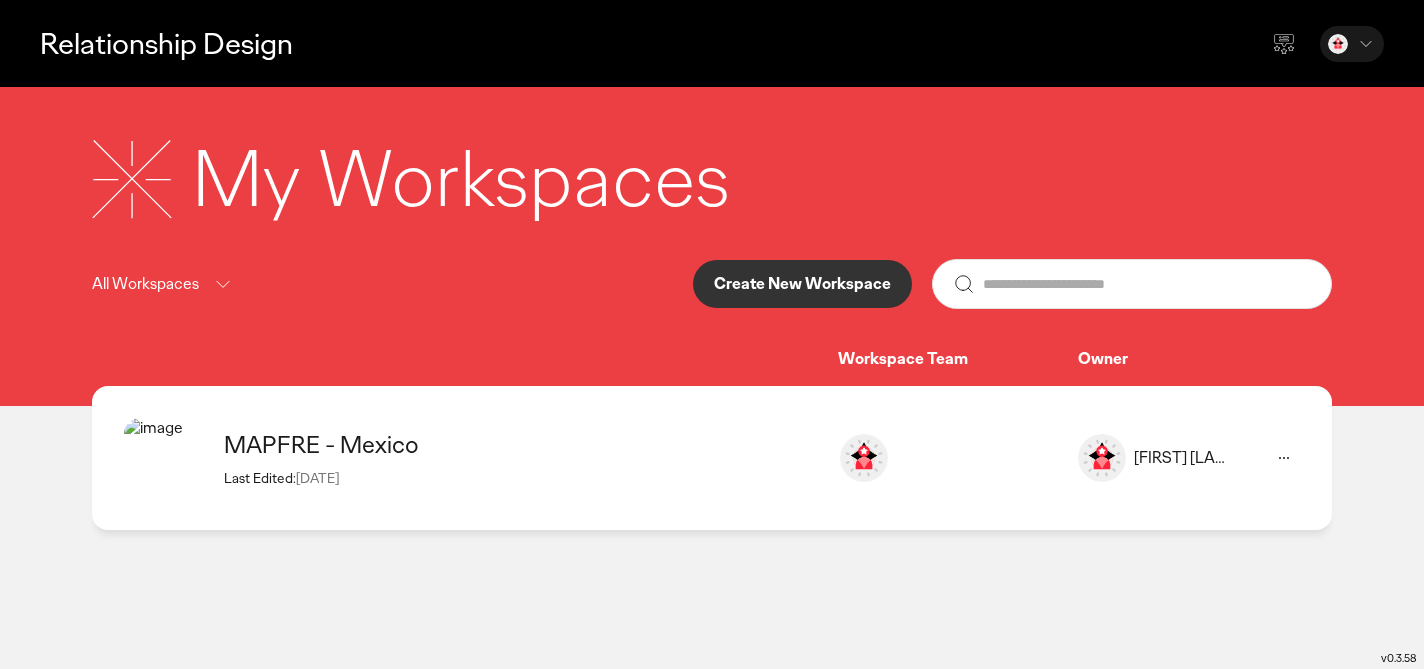 click 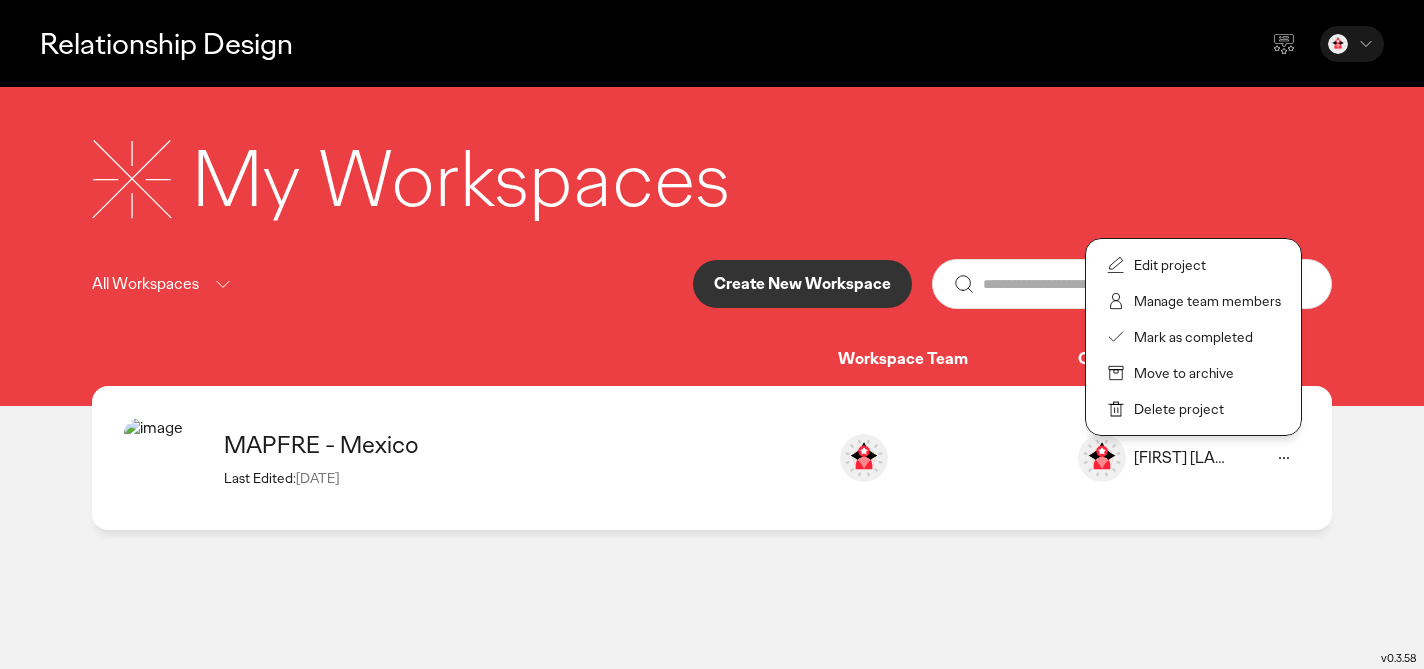 click on "Manage team members" 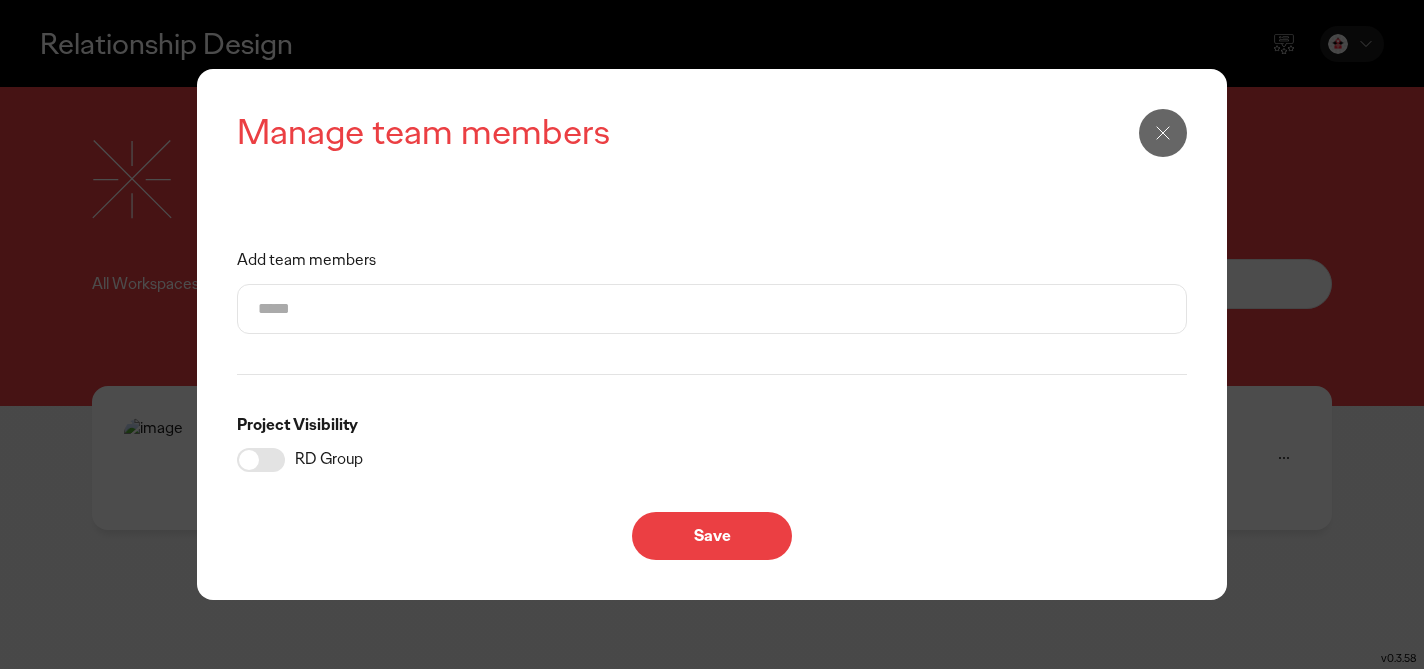 click on "Add team members" at bounding box center (712, 309) 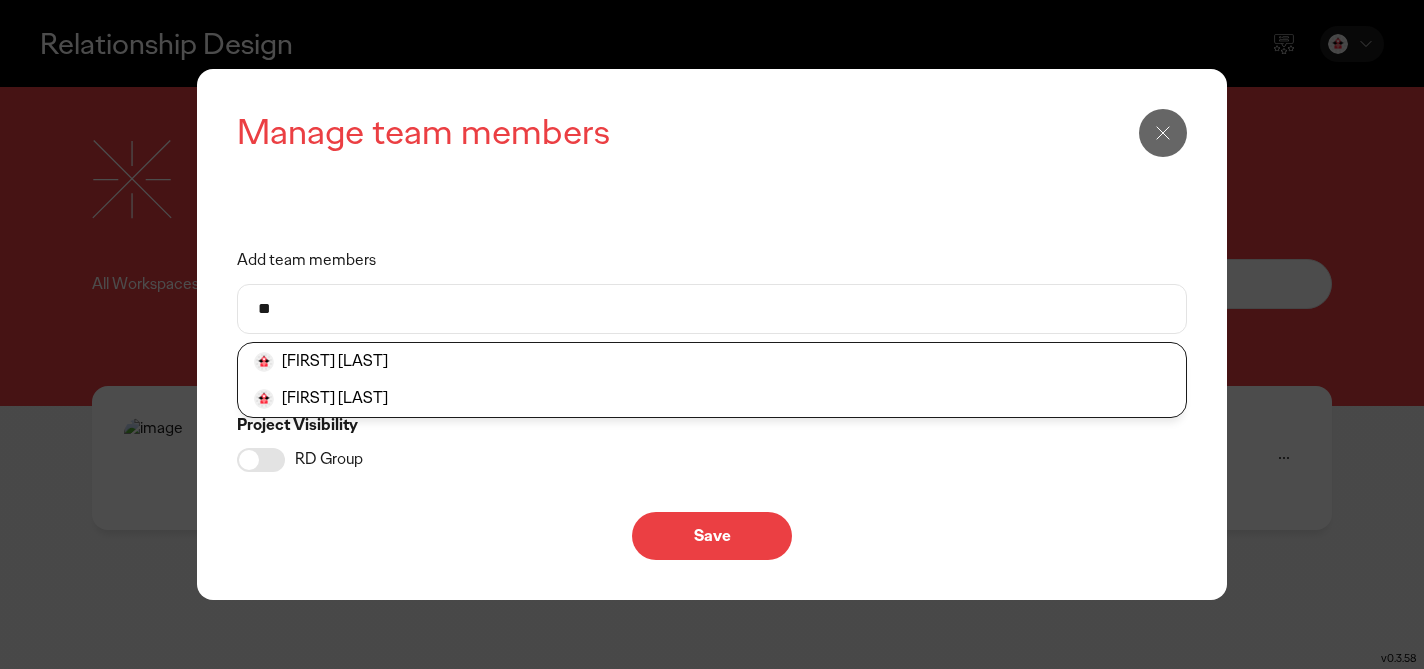 type on "*" 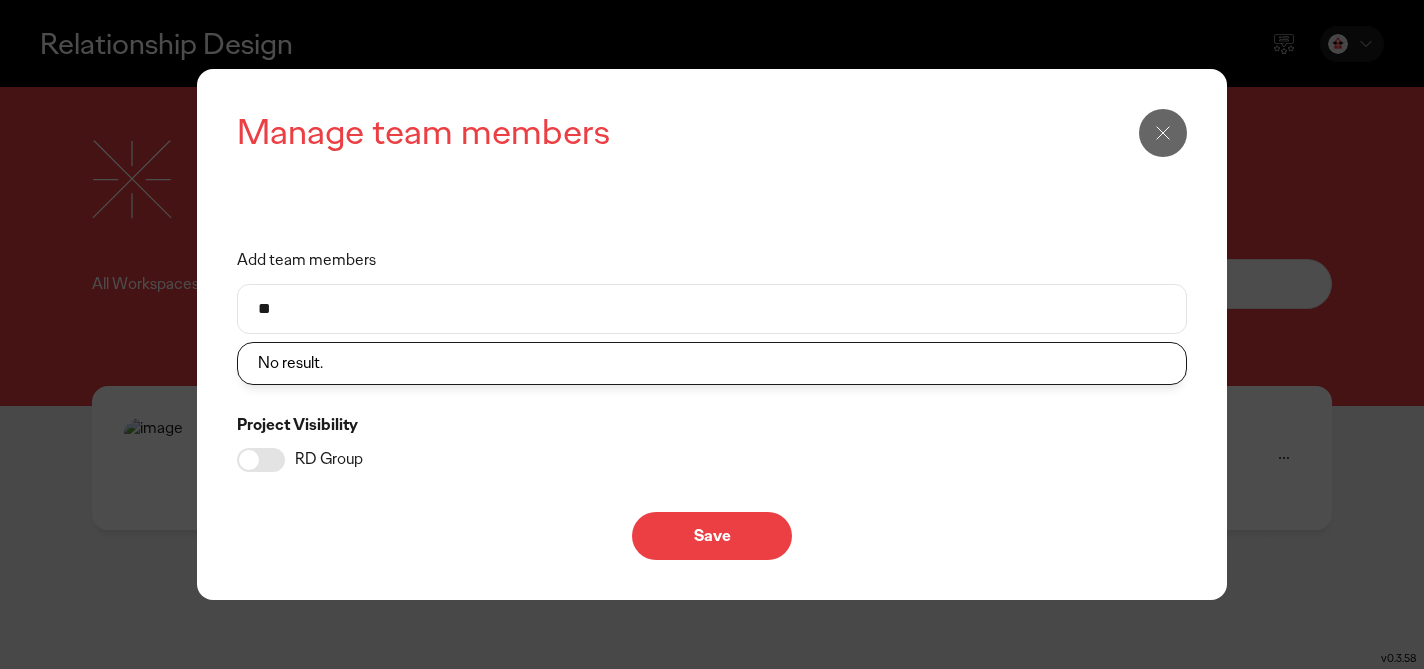 type on "*" 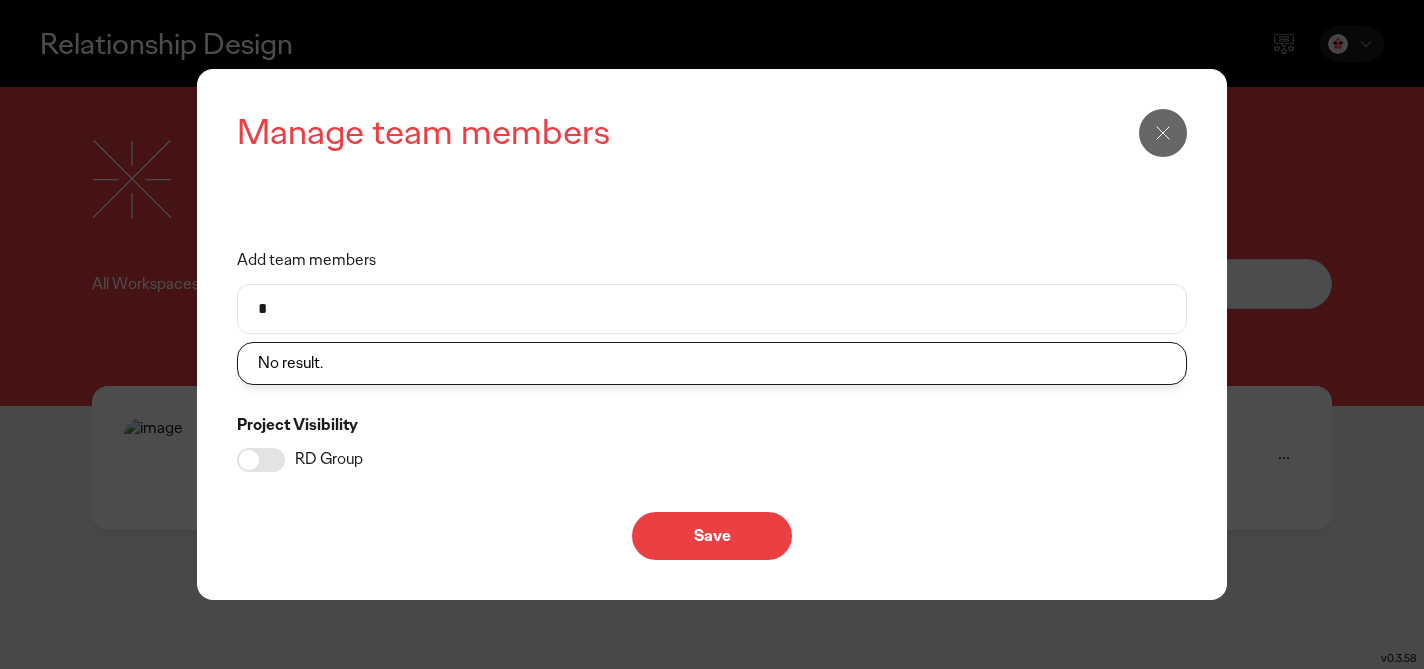 type 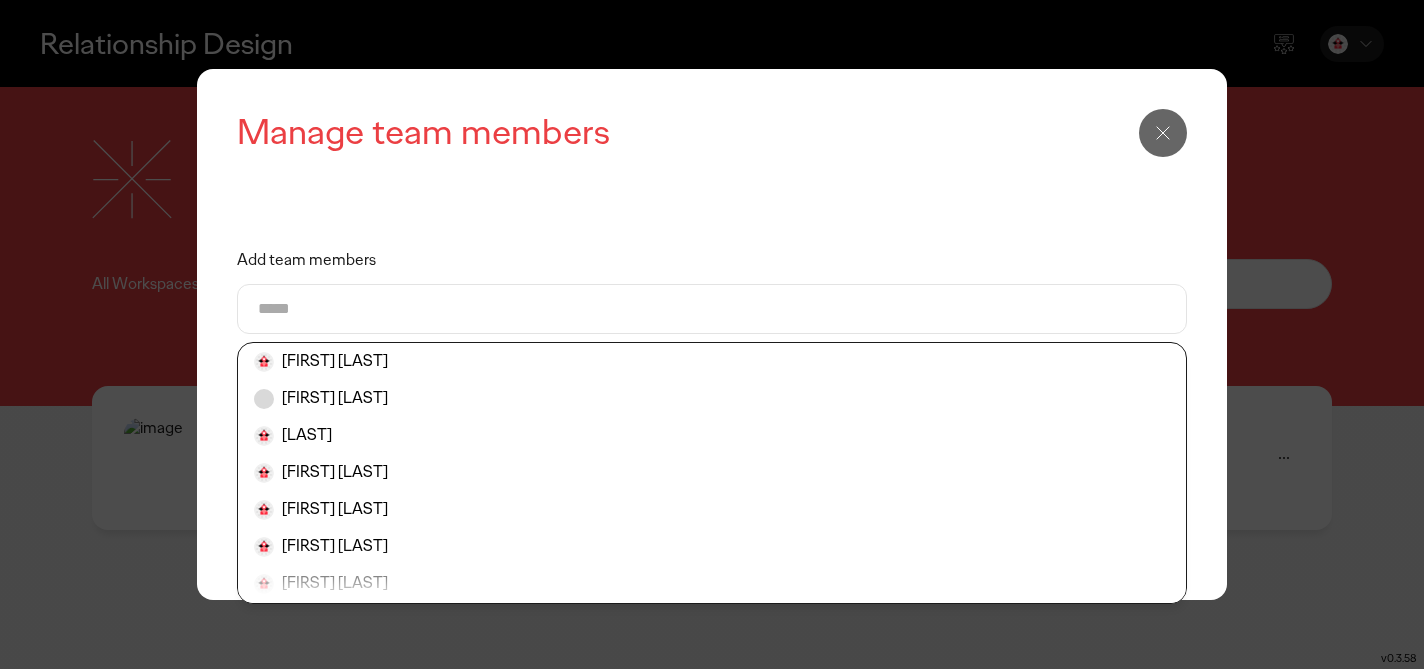 click 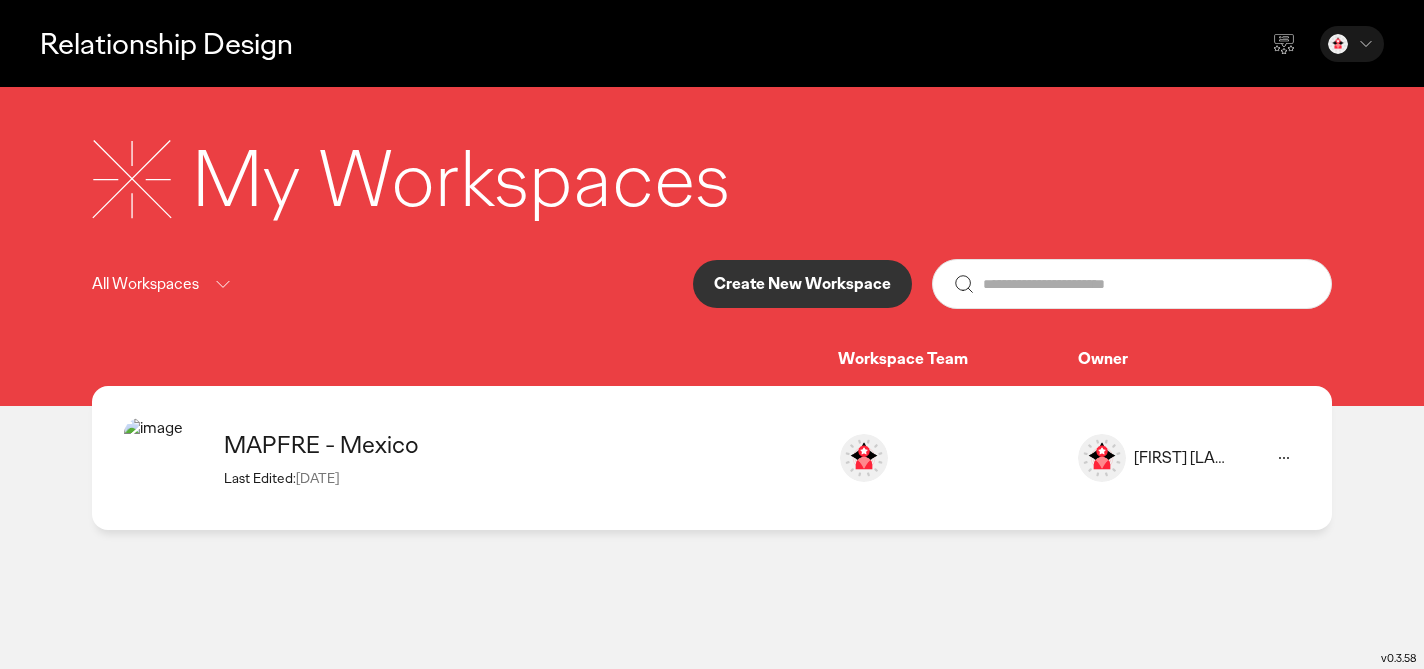 click on "MAPFRE - Mexico" at bounding box center [521, 444] 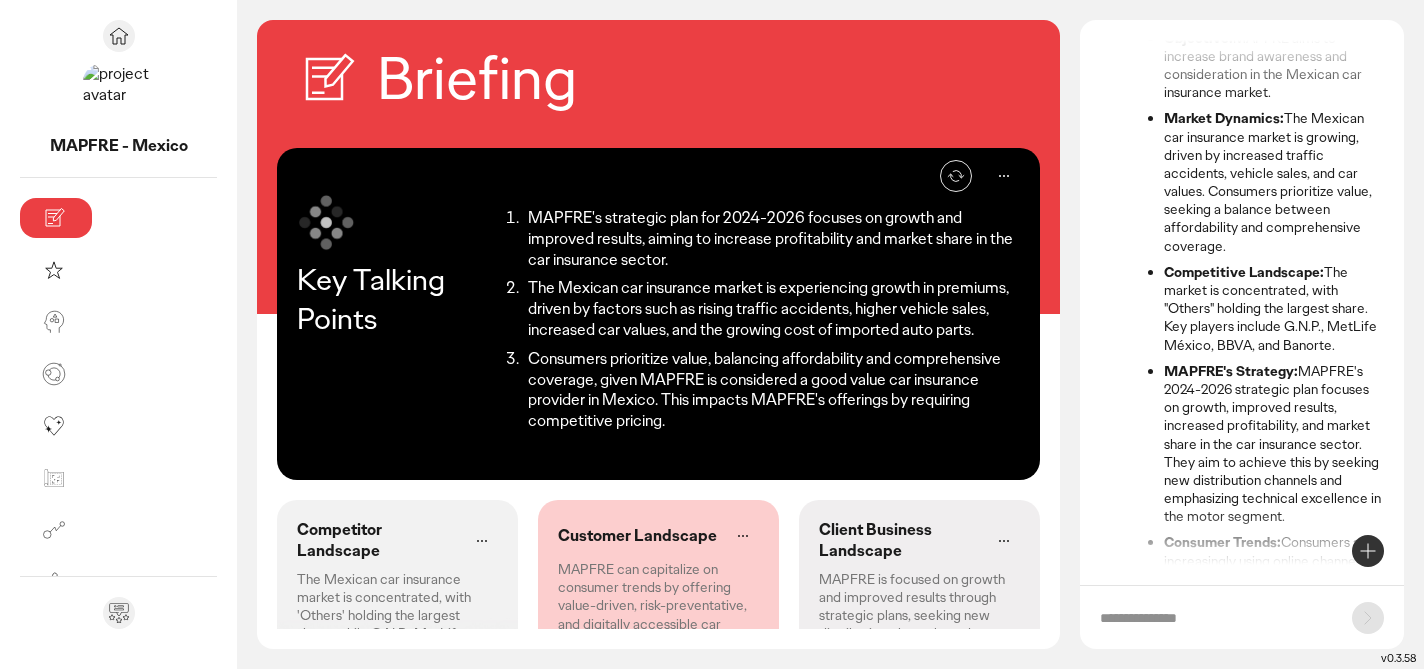 scroll, scrollTop: 296, scrollLeft: 0, axis: vertical 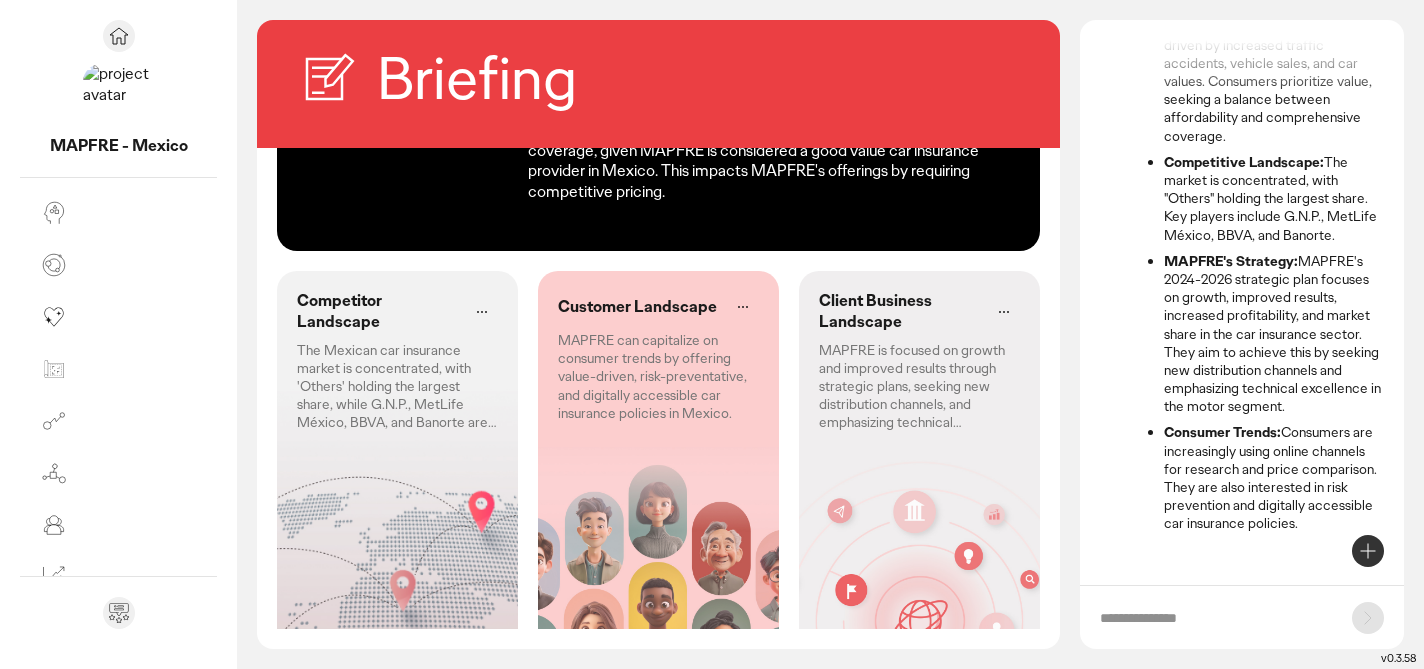 click on "The Mexican car insurance market is concentrated, with 'Others' holding the largest share, while G.N.P., MetLife México, BBVA, and Banorte are key players." 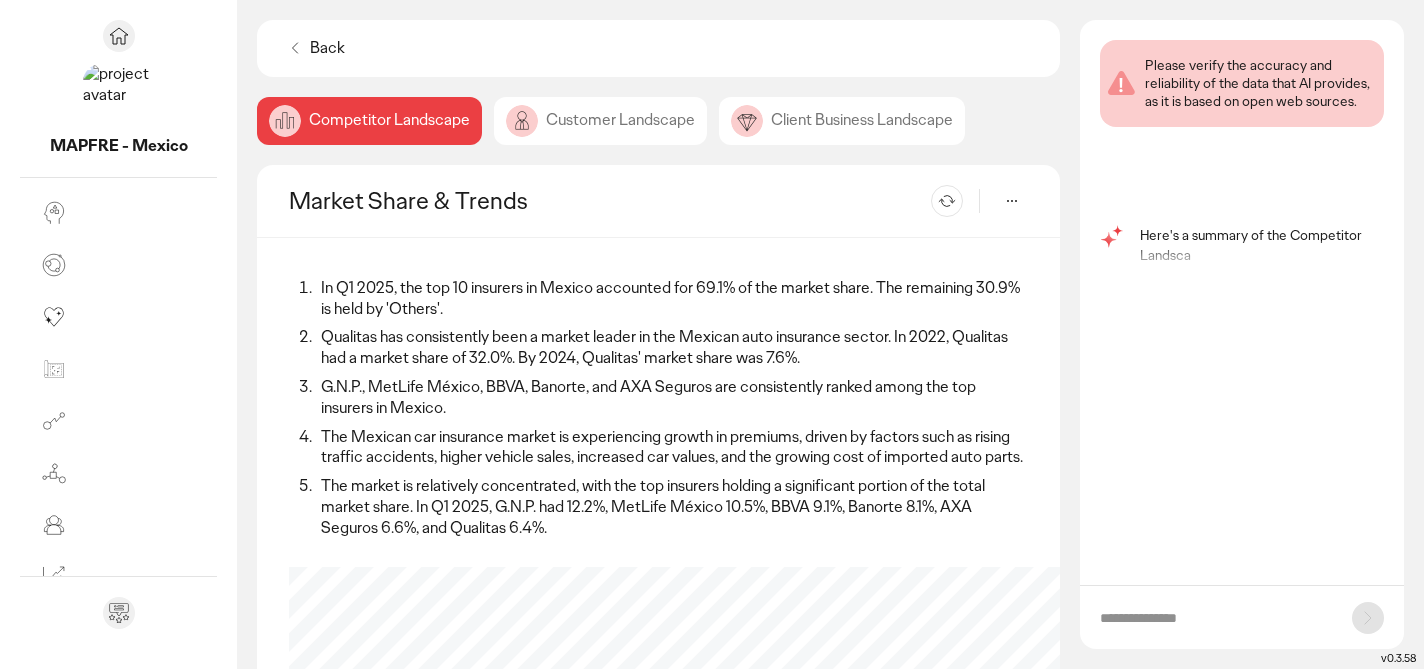 scroll, scrollTop: 0, scrollLeft: 0, axis: both 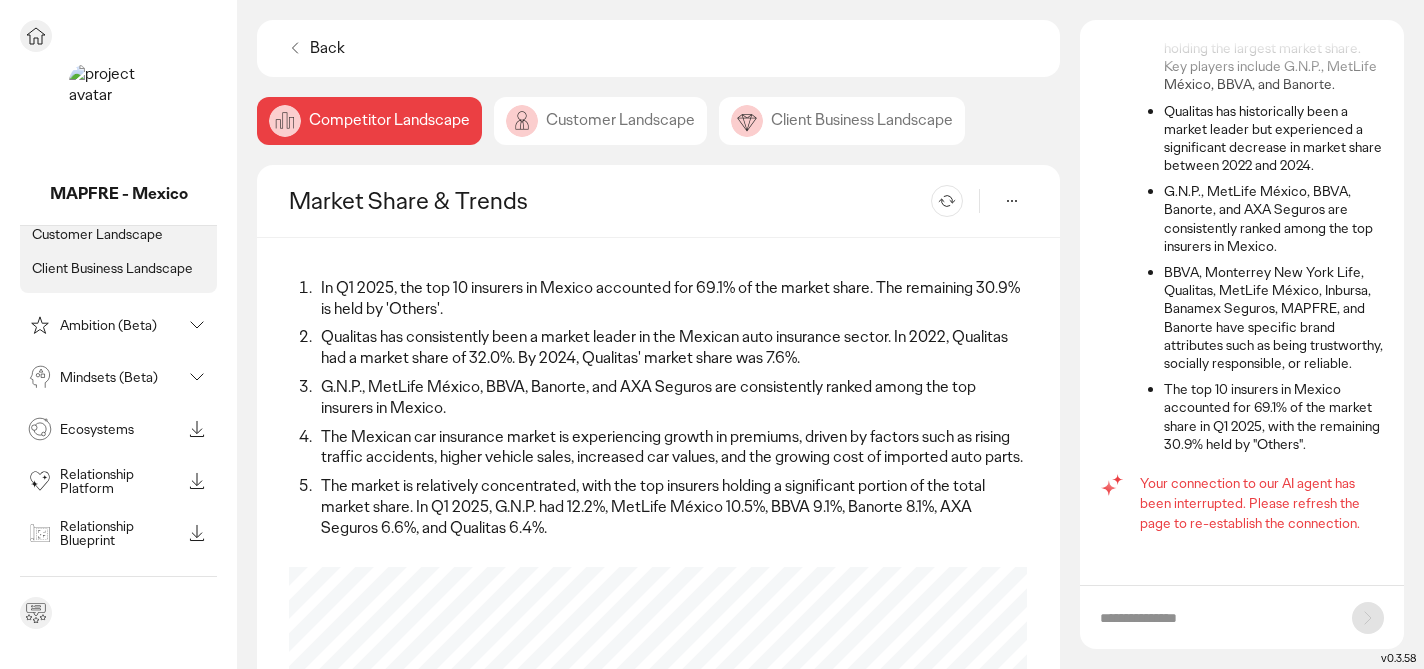 click 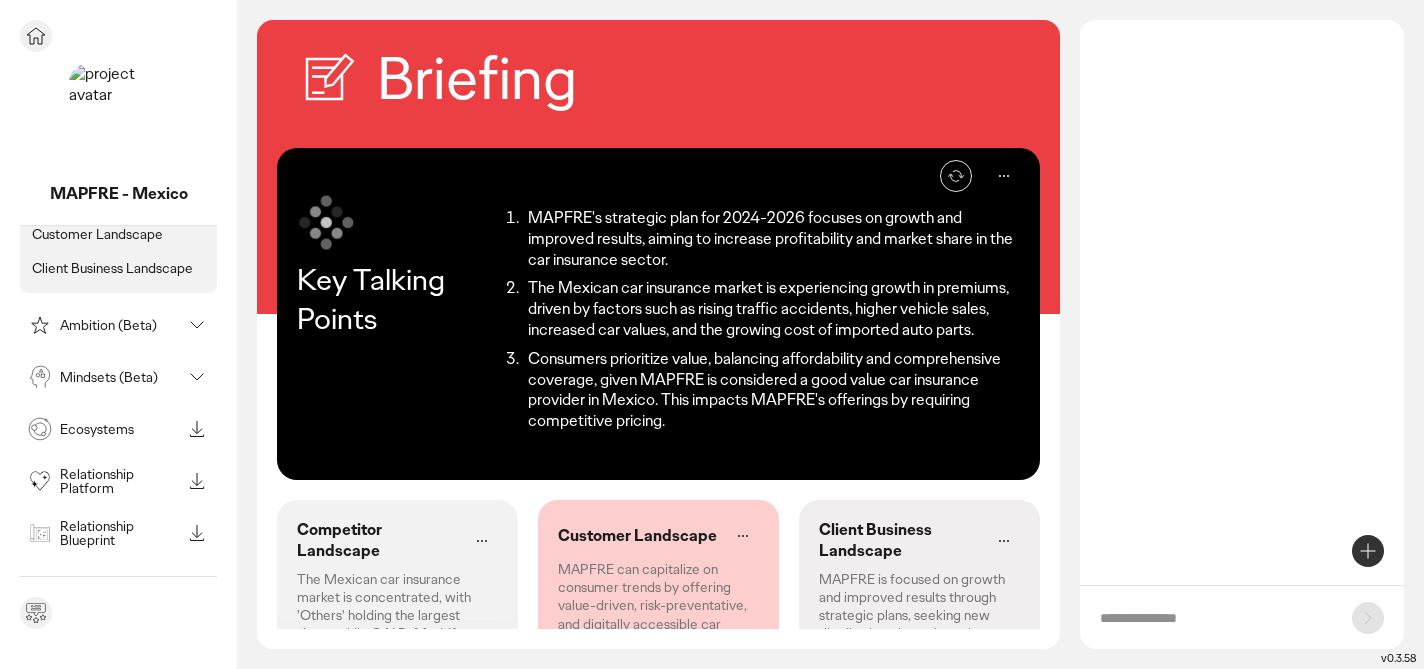 scroll, scrollTop: 0, scrollLeft: 0, axis: both 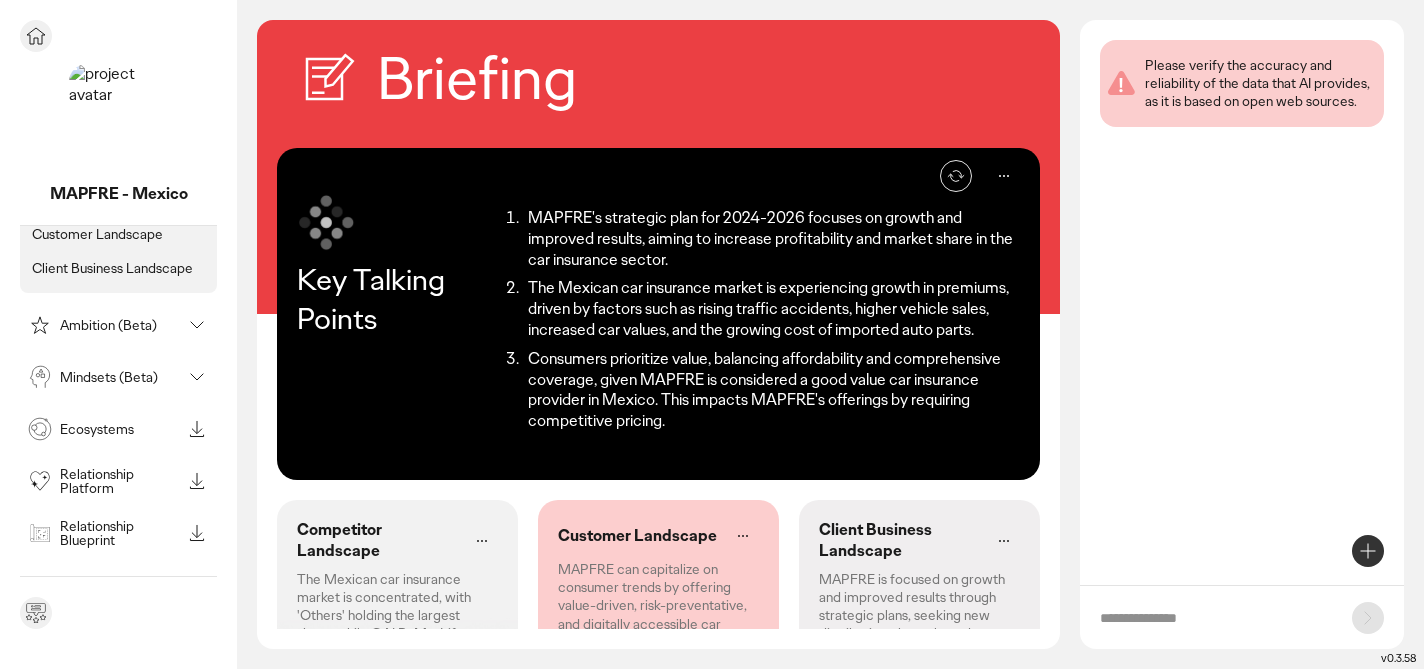 click 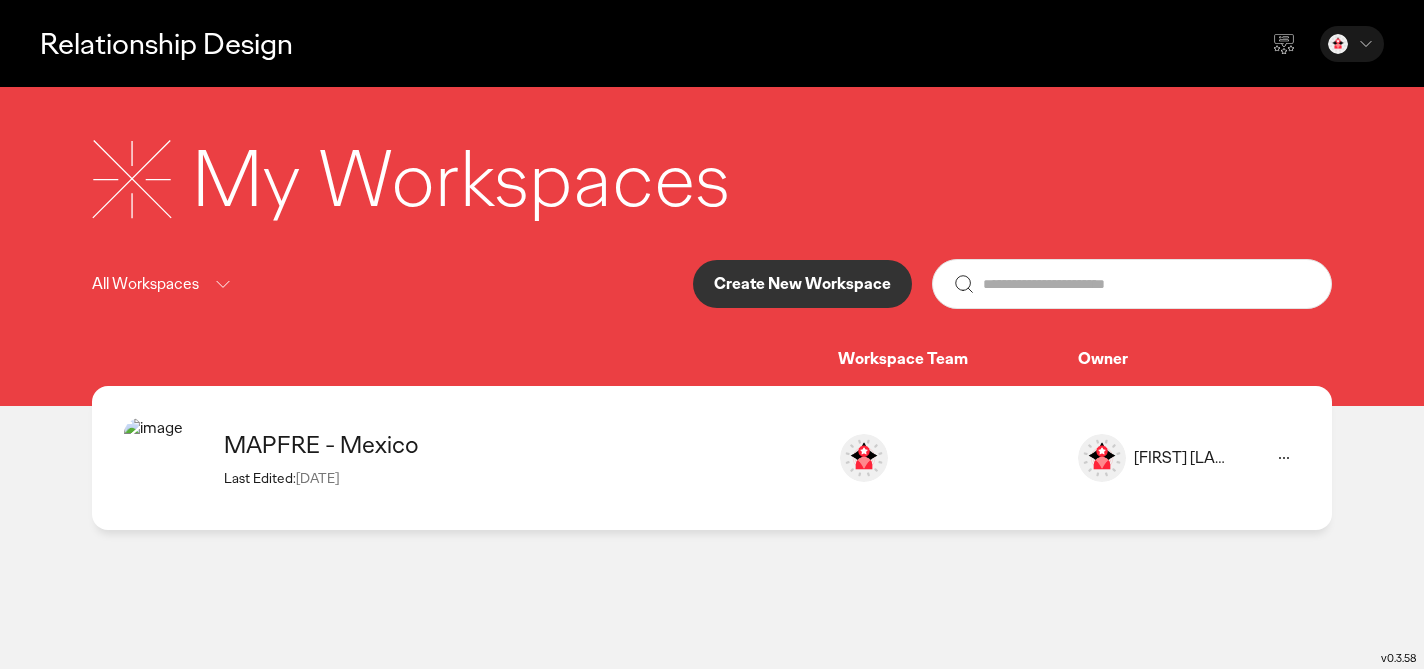 click 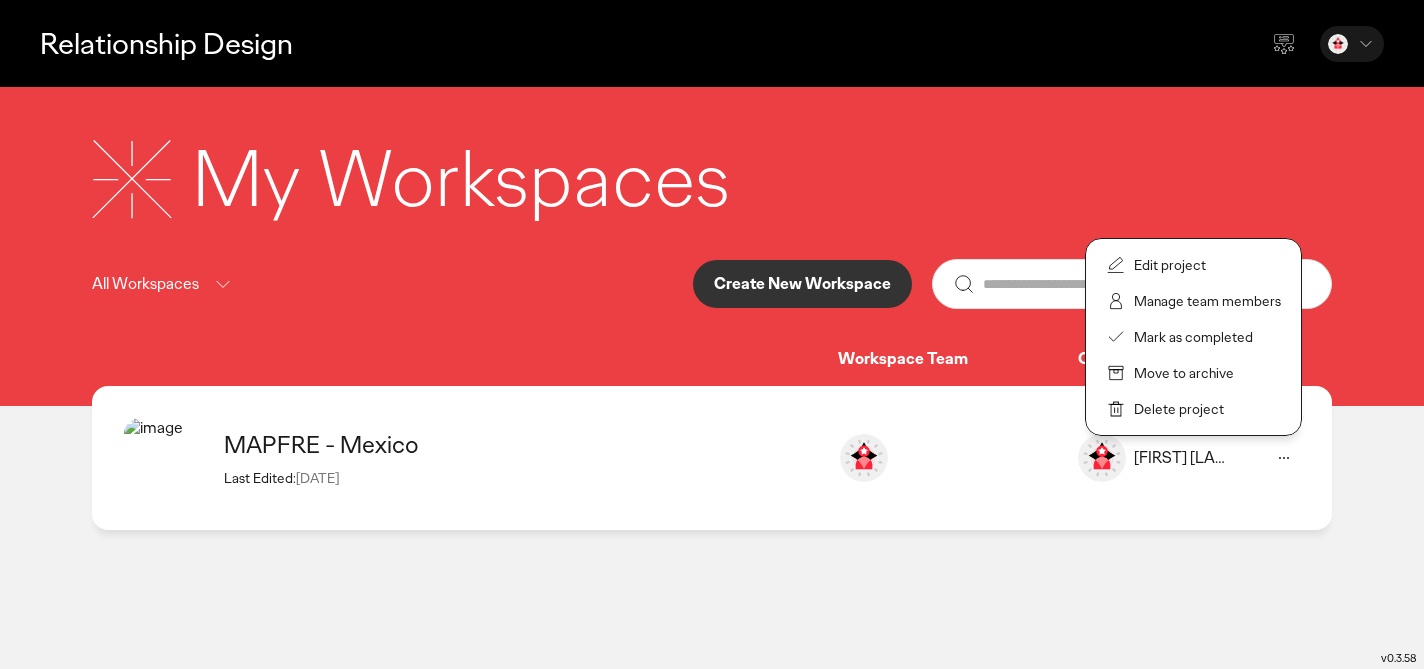 click on "Manage team members" 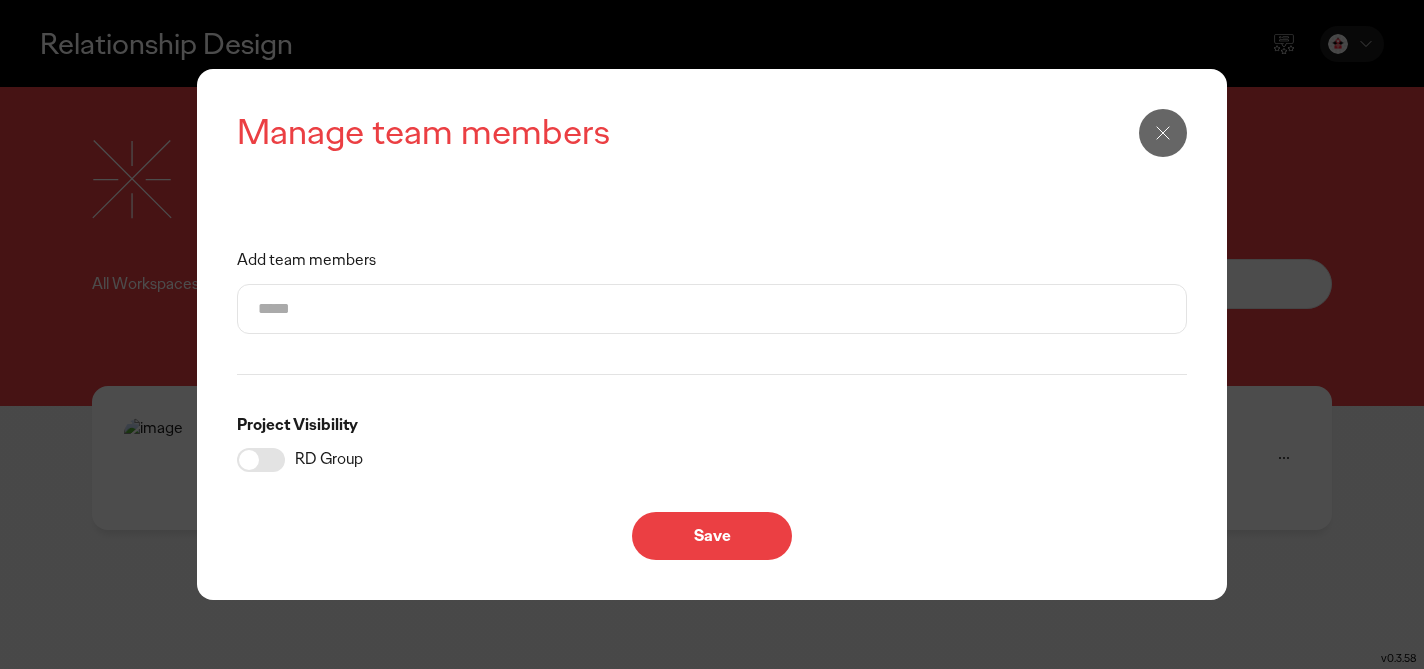click on "Add team members" at bounding box center [712, 309] 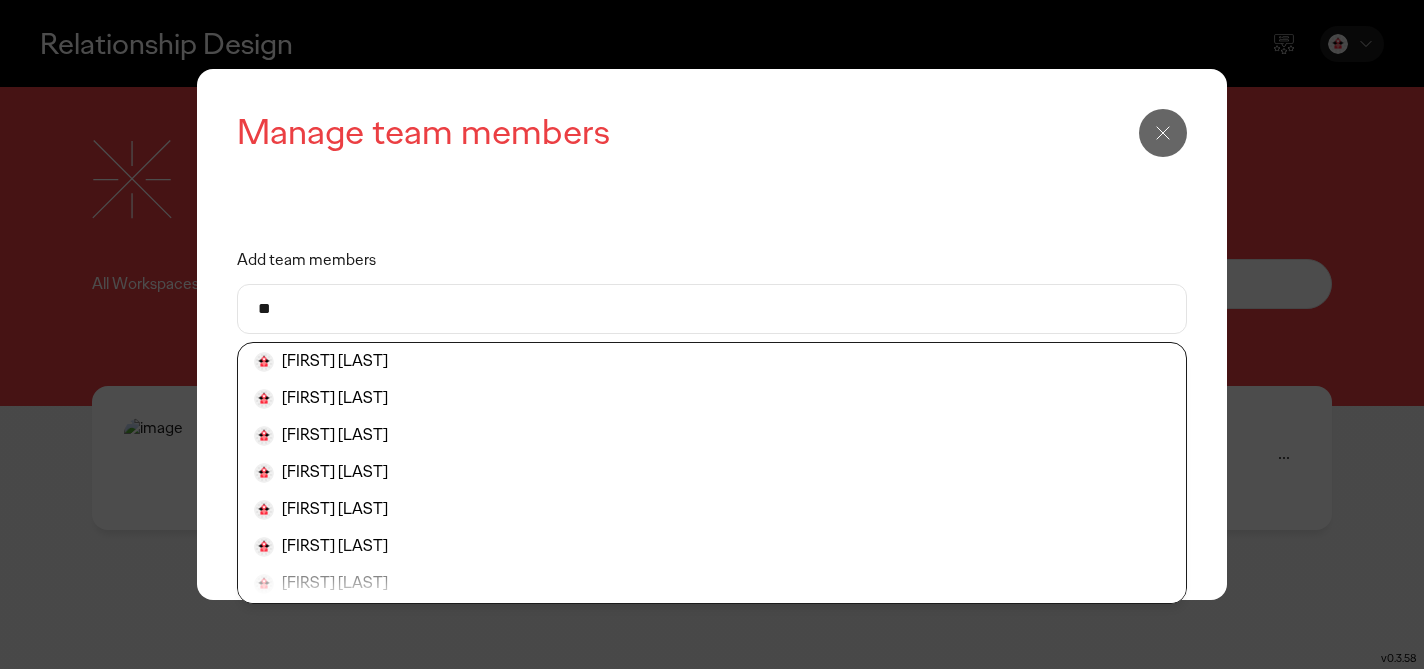 type on "*" 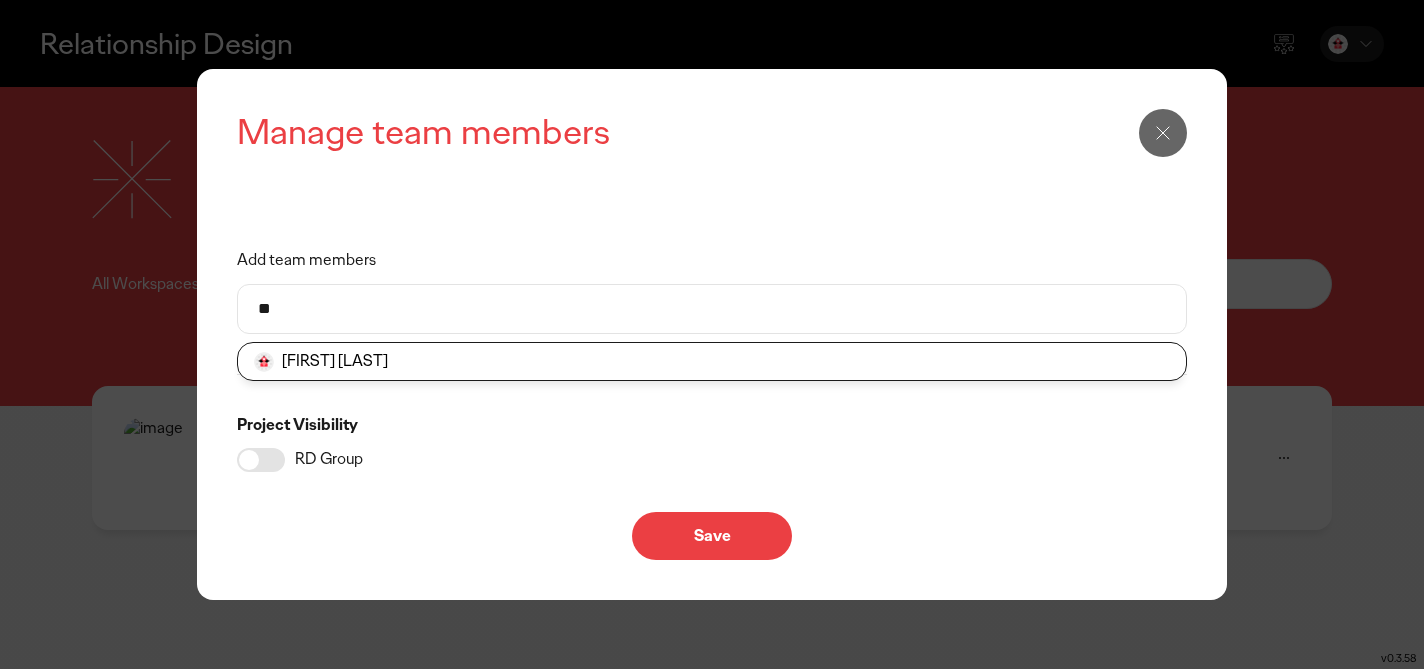 type on "*" 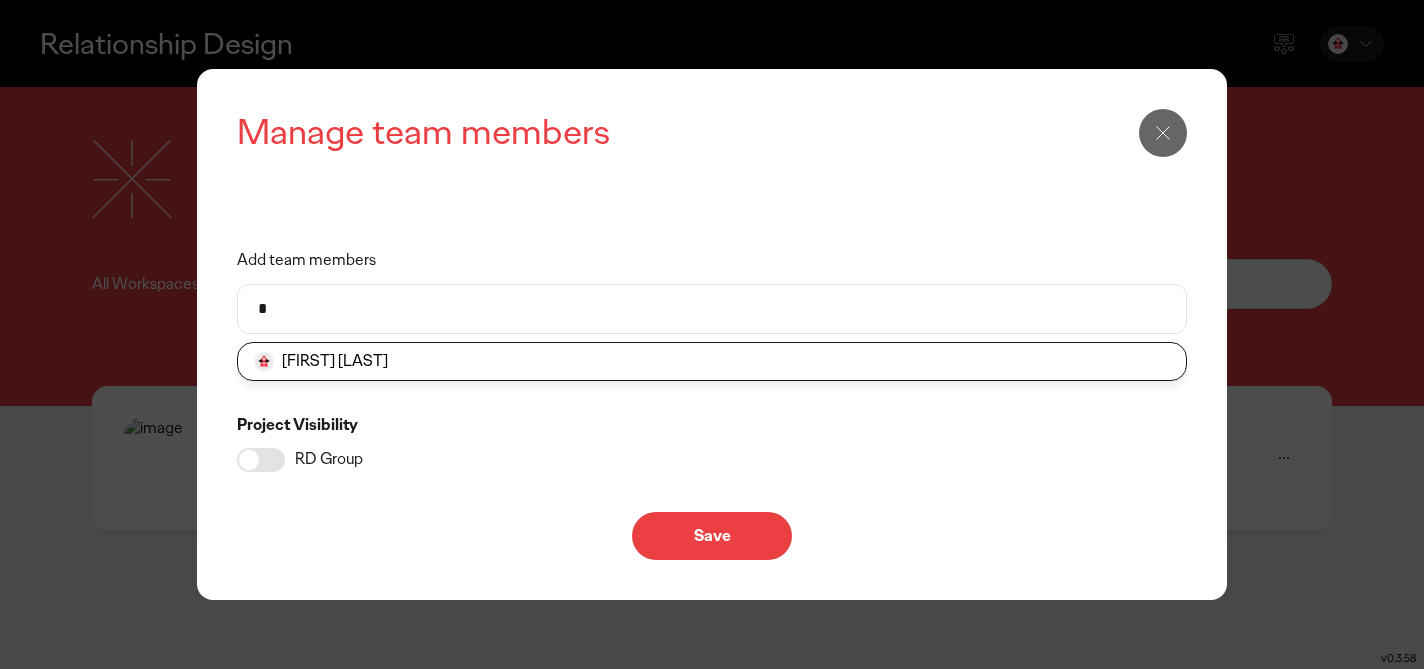 type 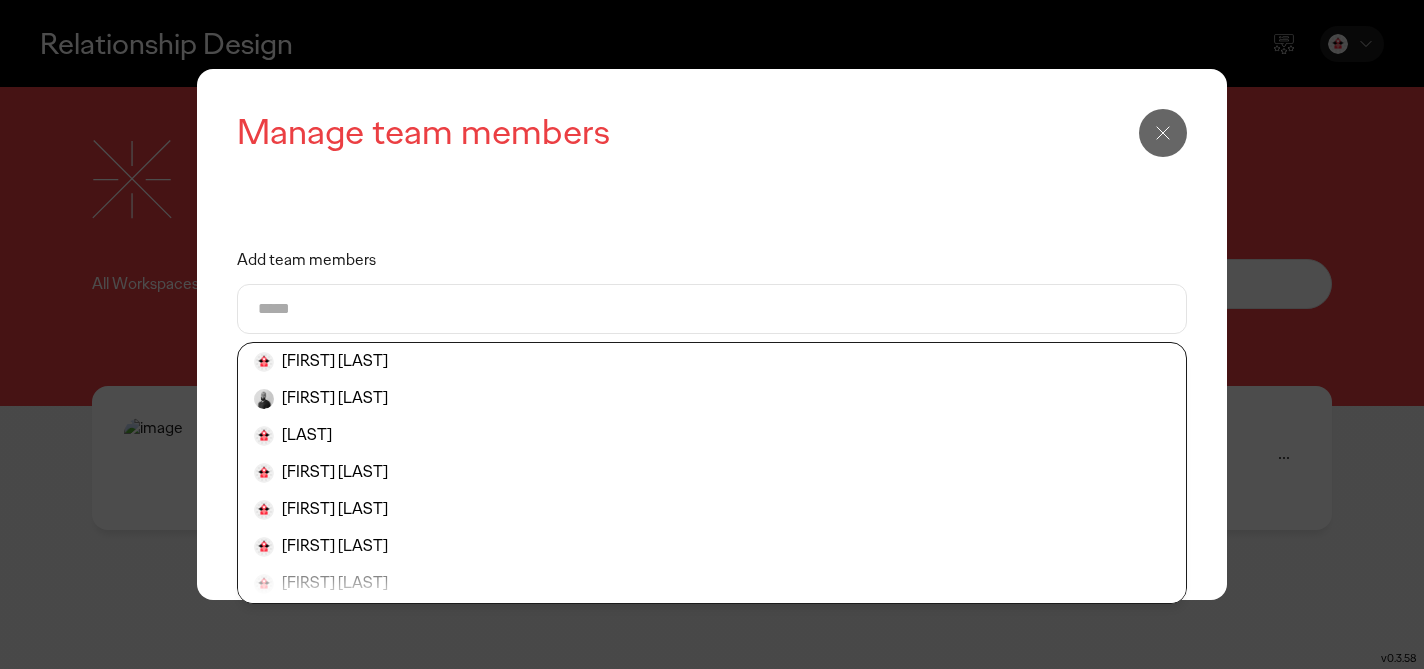 click on "Manage team members Add team members [FIRST] [LAST] [FIRST] [LAST] [FIRST] [LAST] [FIRST] [LAST] [FIRST] [LAST] [FIRST] [LAST] [FIRST] [LAST] [FIRST] [LAST] [FIRST] [LAST] [FIRST] [LAST] [FIRST] [LAST] [FIRST] [LAST] Project Visibility RD Group Save" 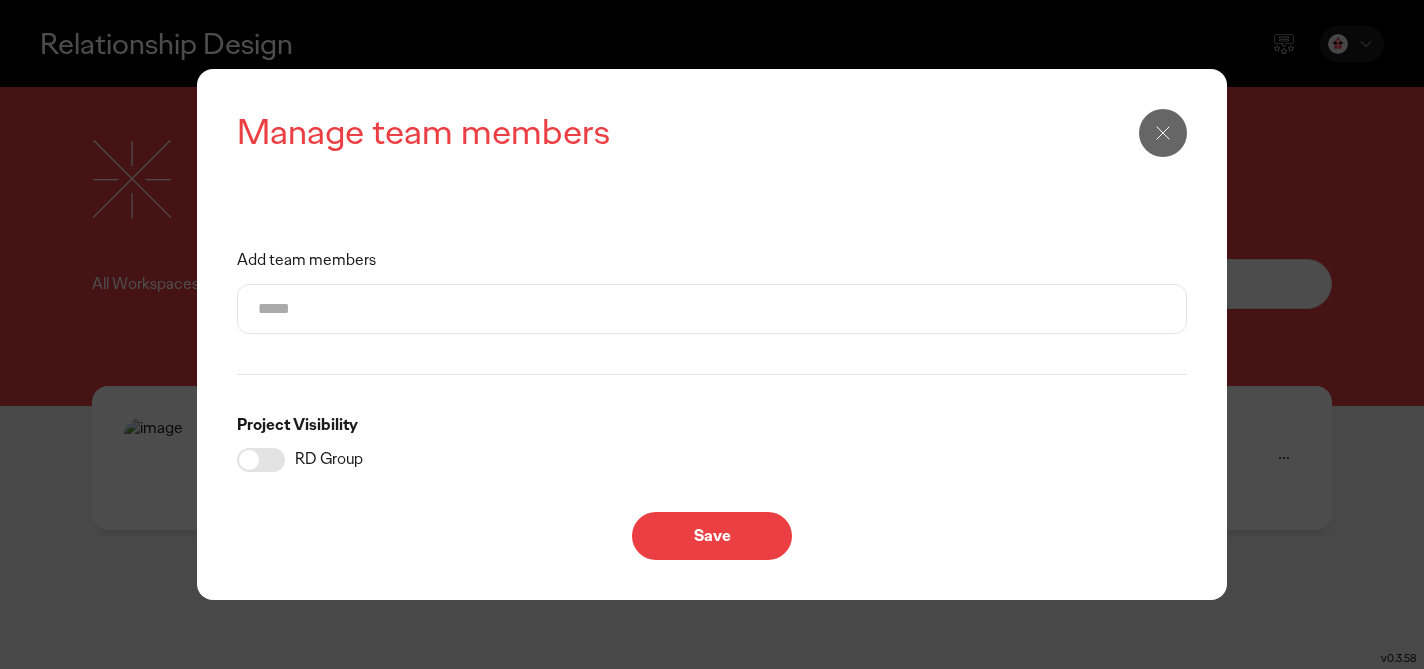 click 